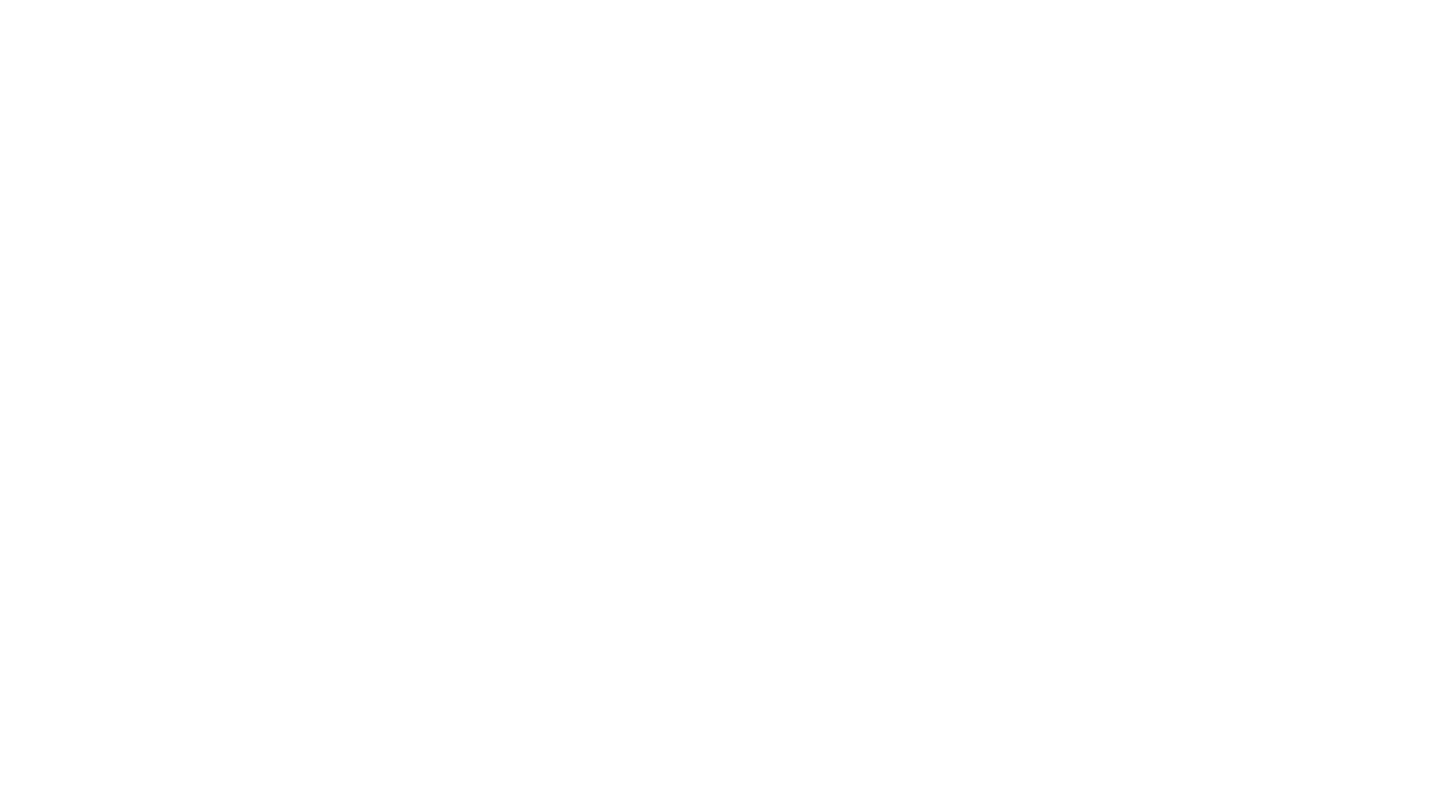 scroll, scrollTop: 0, scrollLeft: 0, axis: both 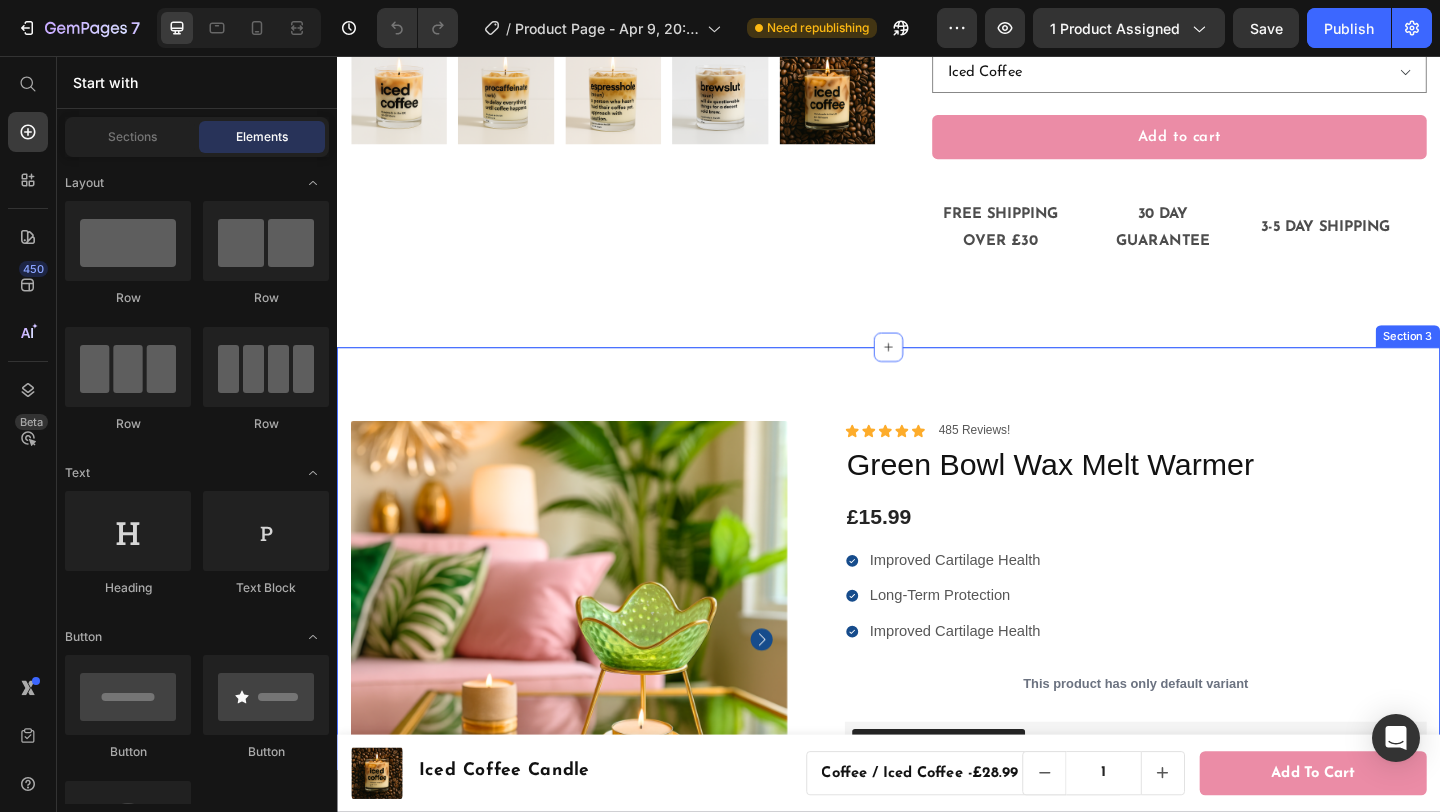 click on "Item List Row Icon Icon Icon Icon Icon Icon List [FIRST] [LAST] Text Block Row Verified Buyer Item List Row “At vero eos et accusamus et iusto odio dignissimos ducimus qui blanditiis praesentium voluptatum” Text Block Row Icon Icon Icon Icon Icon Icon List 485 Reviews! Text Block Row Green Bowl Wax Melt Warmer Product Title £15.99 Product Price Improved Cartilage Health Long-Term Protection Improved Cartilage Health Item List This product has only default variant Product Variants & Swatches Seal Subscriptions Seal Subscriptions Quantity Text Block 1 Product Quantity
Ships within 1-2days.  Free shipping & returns Item List 1 Product Quantity Add to cart Add to Cart Row" at bounding box center [937, 897] 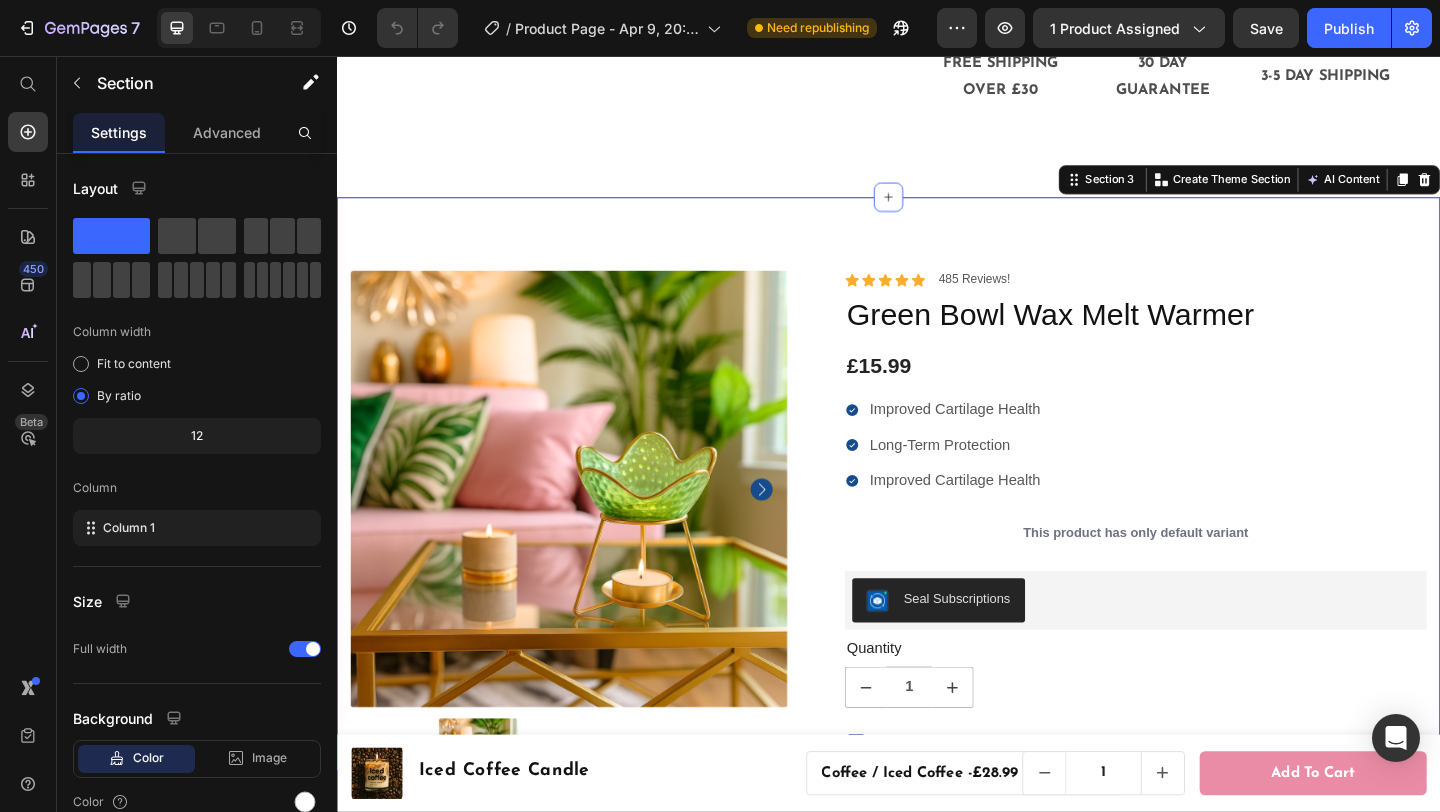 scroll, scrollTop: 878, scrollLeft: 0, axis: vertical 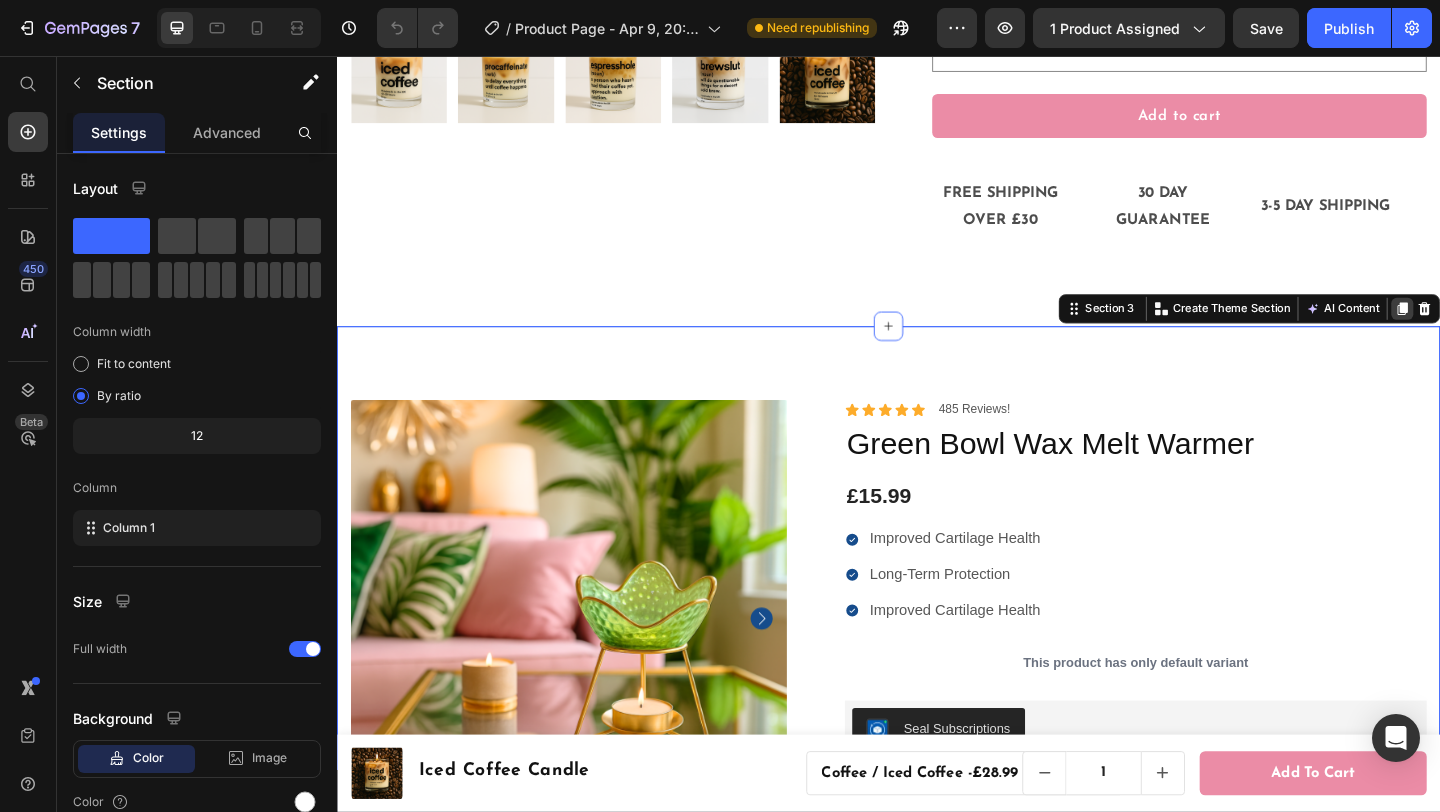 click 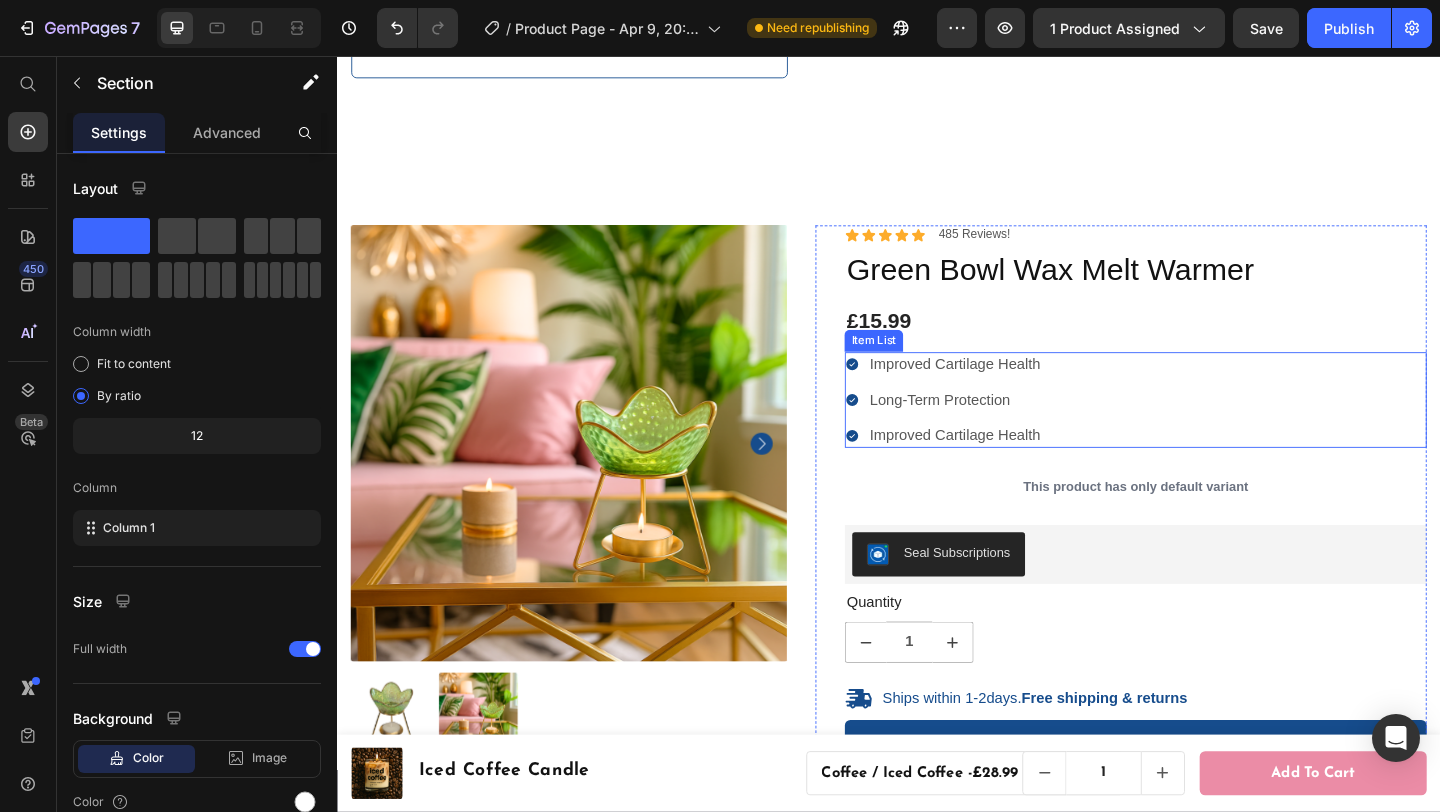 scroll, scrollTop: 2120, scrollLeft: 0, axis: vertical 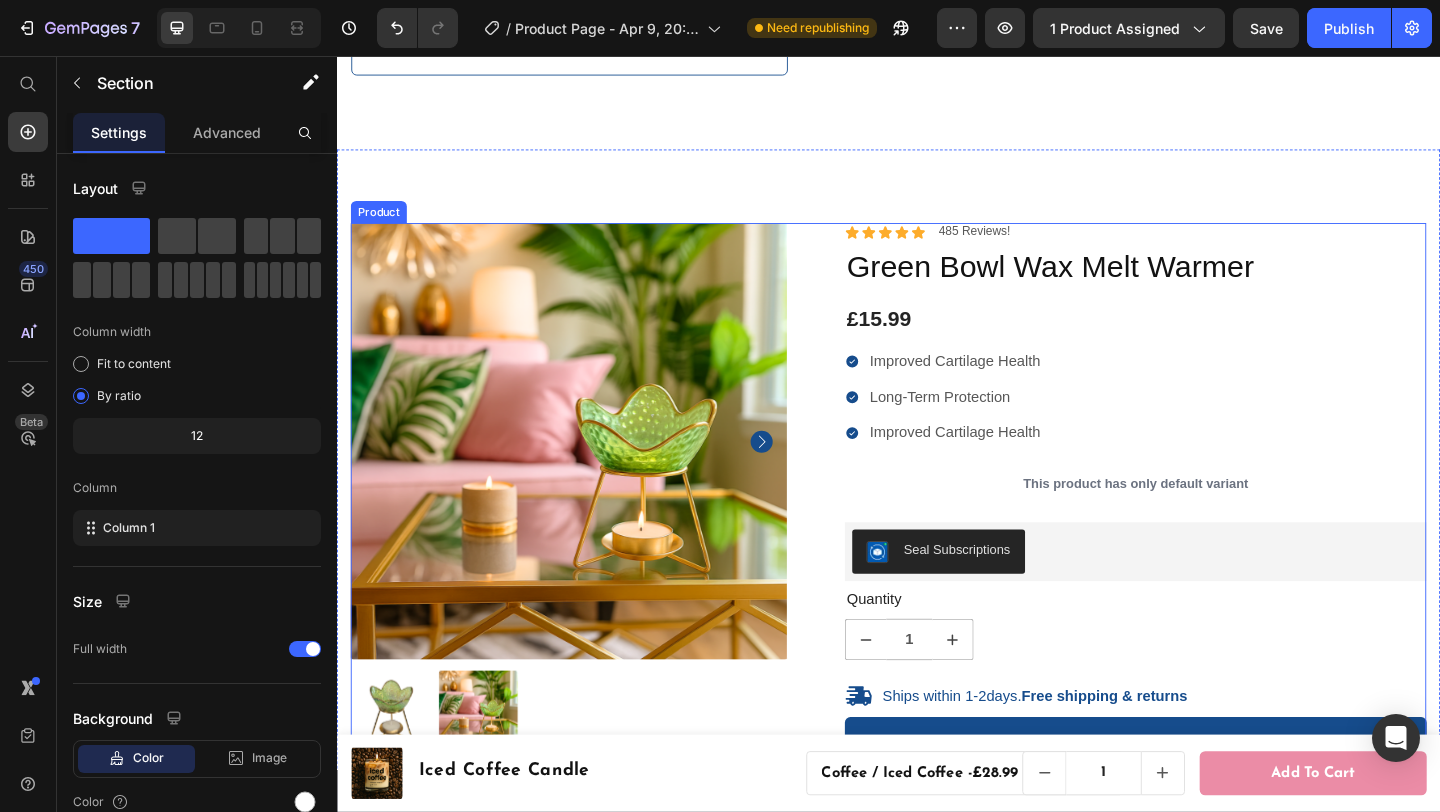 click on "Item List Row Icon Icon Icon Icon Icon Icon List [FIRST] [LAST] Text Block Row Verified Buyer Item List Row “At vero eos et accusamus et iusto odio dignissimos ducimus qui blanditiis praesentium voluptatum” Text Block Row Icon Icon Icon Icon Icon Icon List 485 Reviews! Text Block Row Green Bowl Wax Melt Warmer Product Title £15.99 Product Price Improved Cartilage Health Long-Term Protection Improved Cartilage Health Item List This product has only default variant Product Variants & Swatches Seal Subscriptions Seal Subscriptions Quantity Text Block 1 Product Quantity
Ships within 1-2days.  Free shipping & returns Item List 1 Product Quantity Add to cart Add to Cart Row" at bounding box center (937, 689) 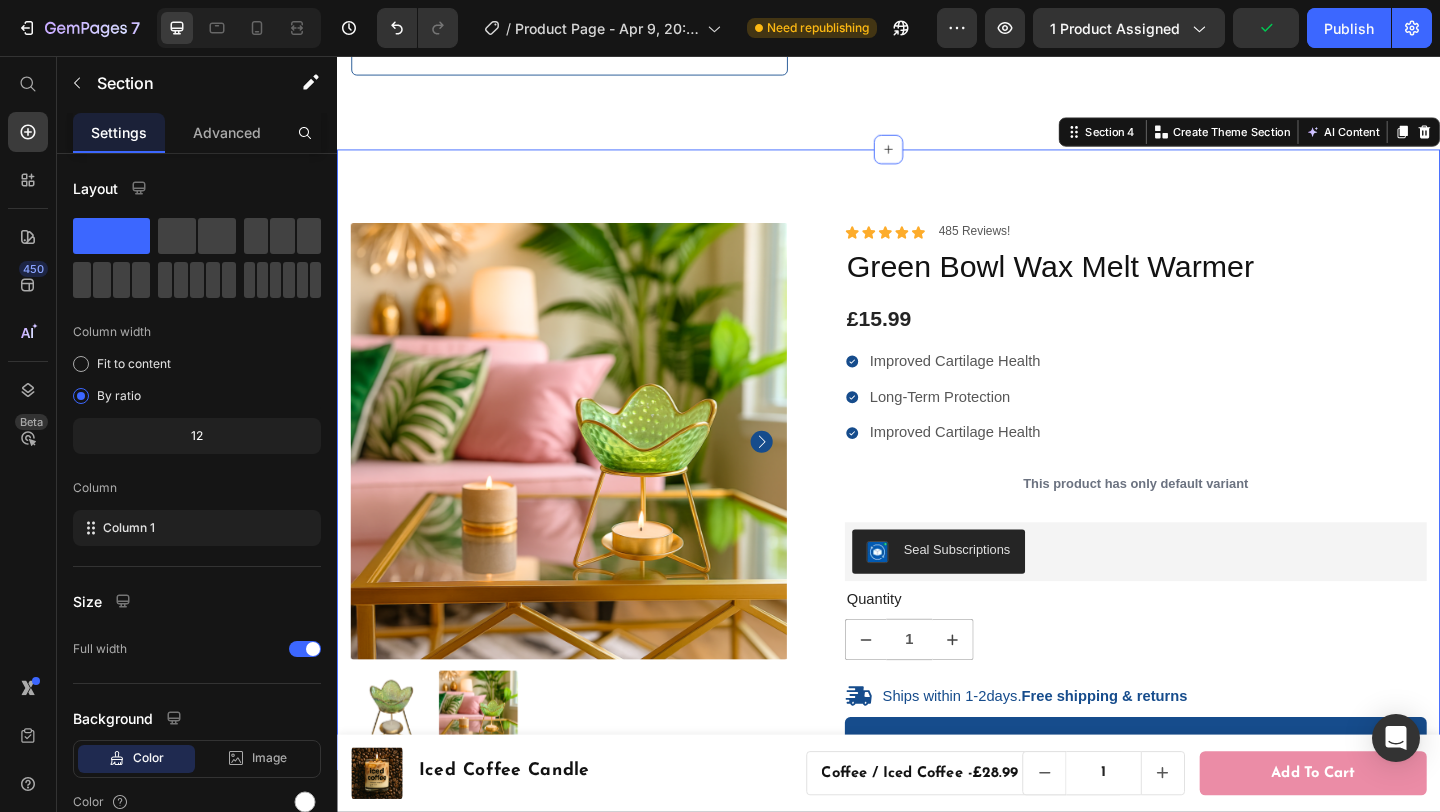 click on "Item List Row Icon Icon Icon Icon Icon Icon List [FIRST] [LAST] Text Block Row Verified Buyer Item List Row “At vero eos et accusamus et iusto odio dignissimos ducimus qui blanditiis praesentium voluptatum” Text Block Row Icon Icon Icon Icon Icon Icon List 485 Reviews! Text Block Row Green Bowl Wax Melt Warmer Product Title £15.99 Product Price Improved Cartilage Health Long-Term Protection Improved Cartilage Health Item List This product has only default variant Product Variants & Swatches Seal Subscriptions Seal Subscriptions Quantity Text Block 1 Product Quantity
Ships within 1-2days.  Free shipping & returns Item List 1 Product Quantity Add to cart Add to Cart Row" at bounding box center [937, 681] 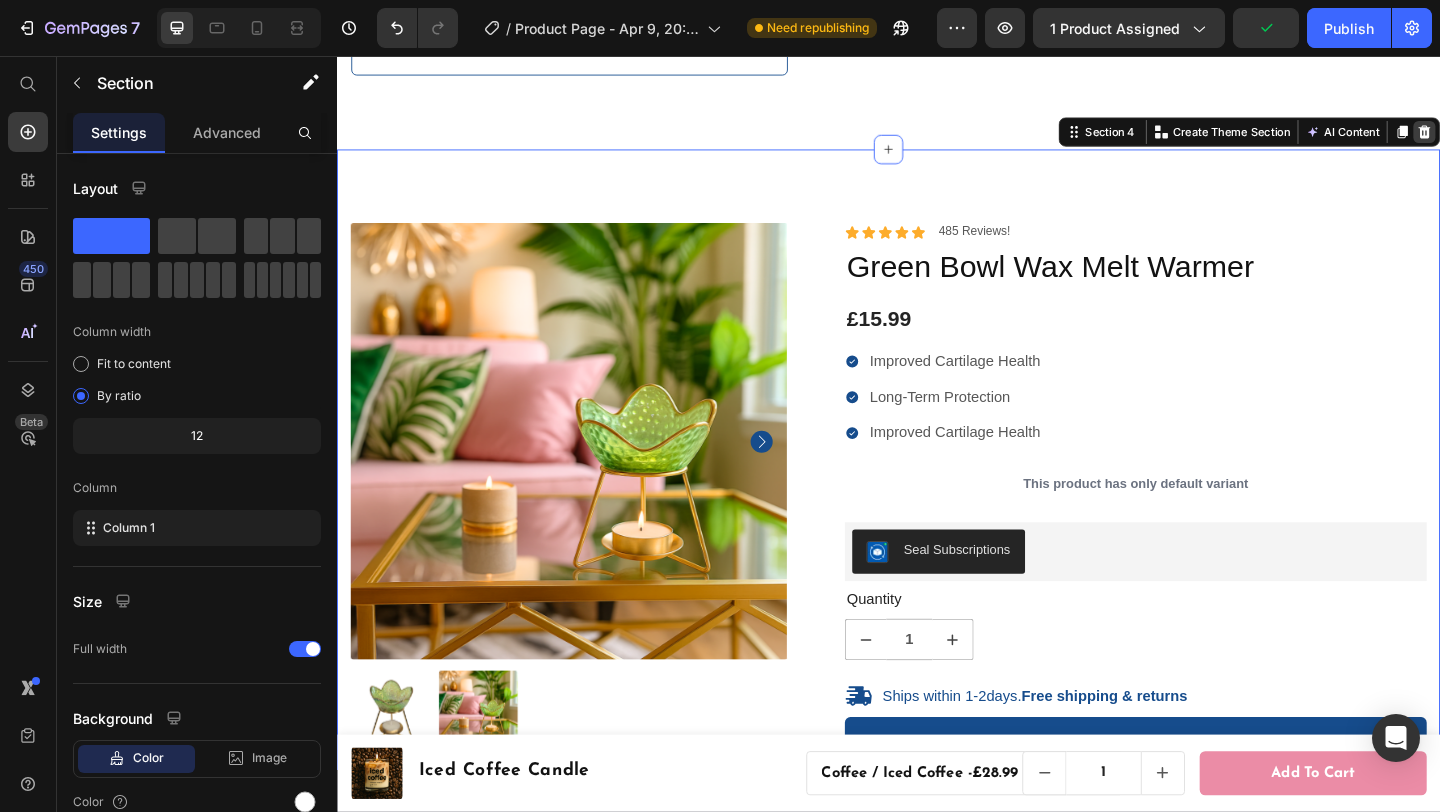 click 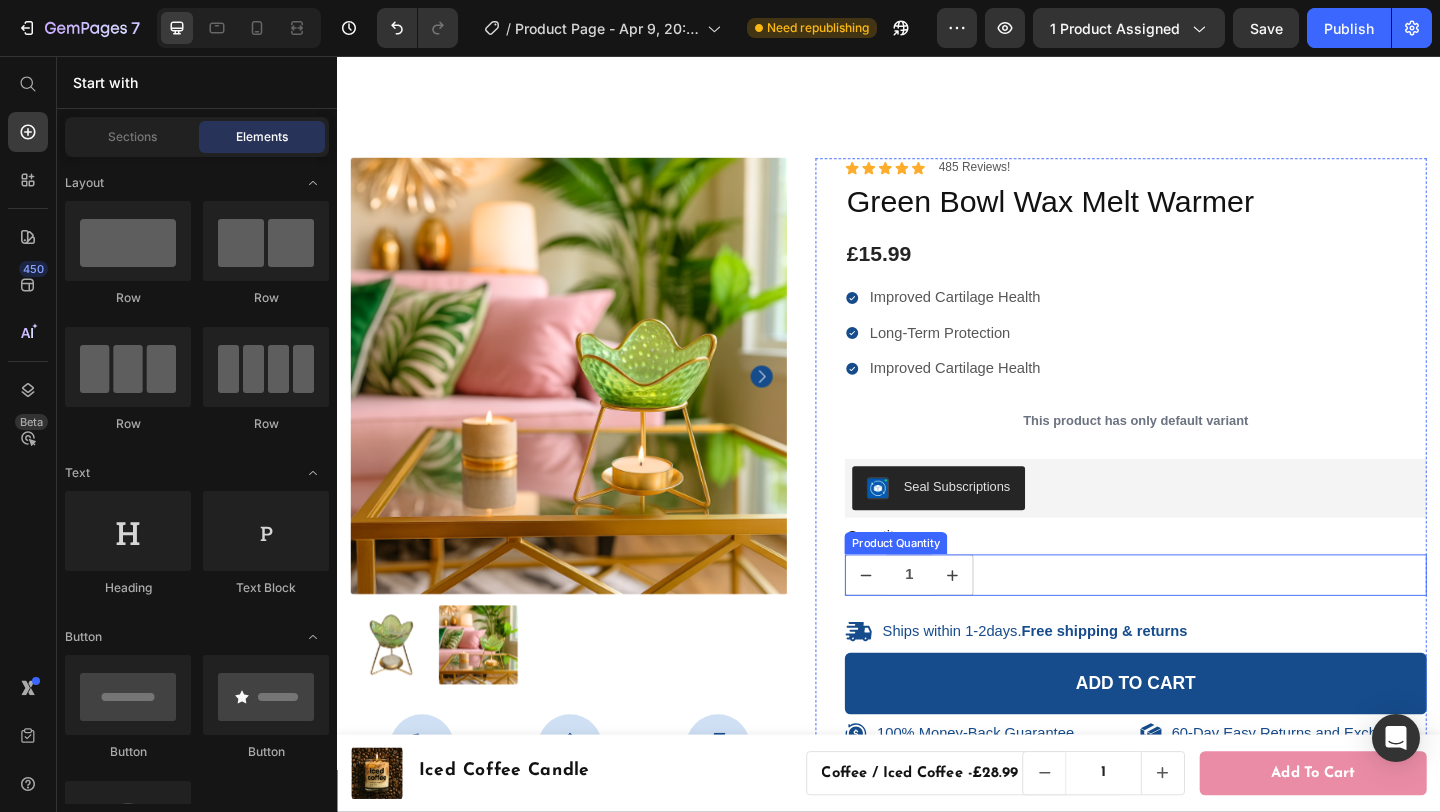 scroll, scrollTop: 1107, scrollLeft: 0, axis: vertical 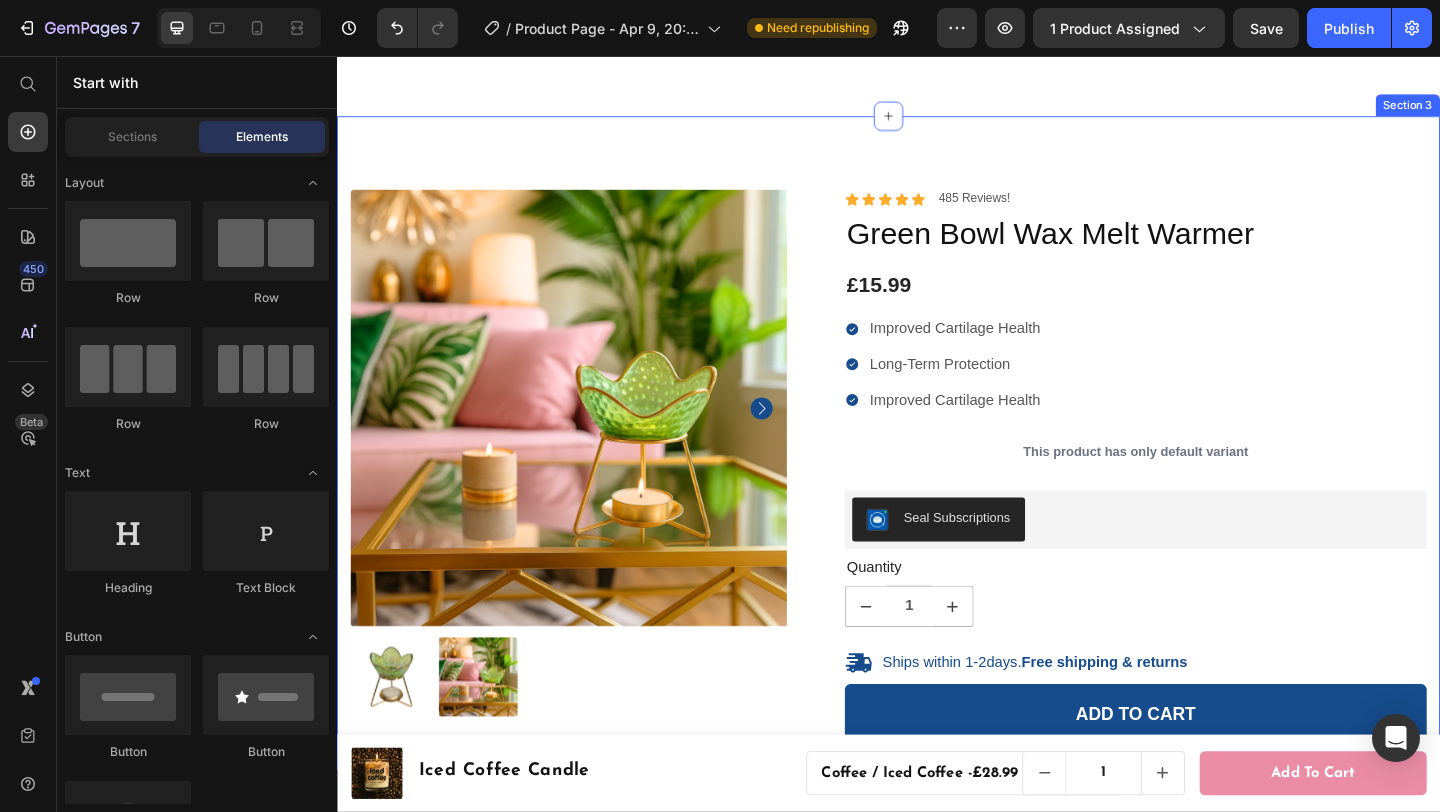 click on "Item List Row Icon Icon Icon Icon Icon Icon List [FIRST] [LAST] Text Block Row Verified Buyer Item List Row “At vero eos et accusamus et iusto odio dignissimos ducimus qui blanditiis praesentium voluptatum” Text Block Row Icon Icon Icon Icon Icon Icon List 485 Reviews! Text Block Row Green Bowl Wax Melt Warmer Product Title £15.99 Product Price Improved Cartilage Health Long-Term Protection Improved Cartilage Health Item List This product has only default variant Product Variants & Swatches Seal Subscriptions Seal Subscriptions Quantity Text Block 1 Product Quantity
Ships within 1-2days.  Free shipping & returns Item List 1 Product Quantity Add to cart Add to Cart Row" at bounding box center (937, 645) 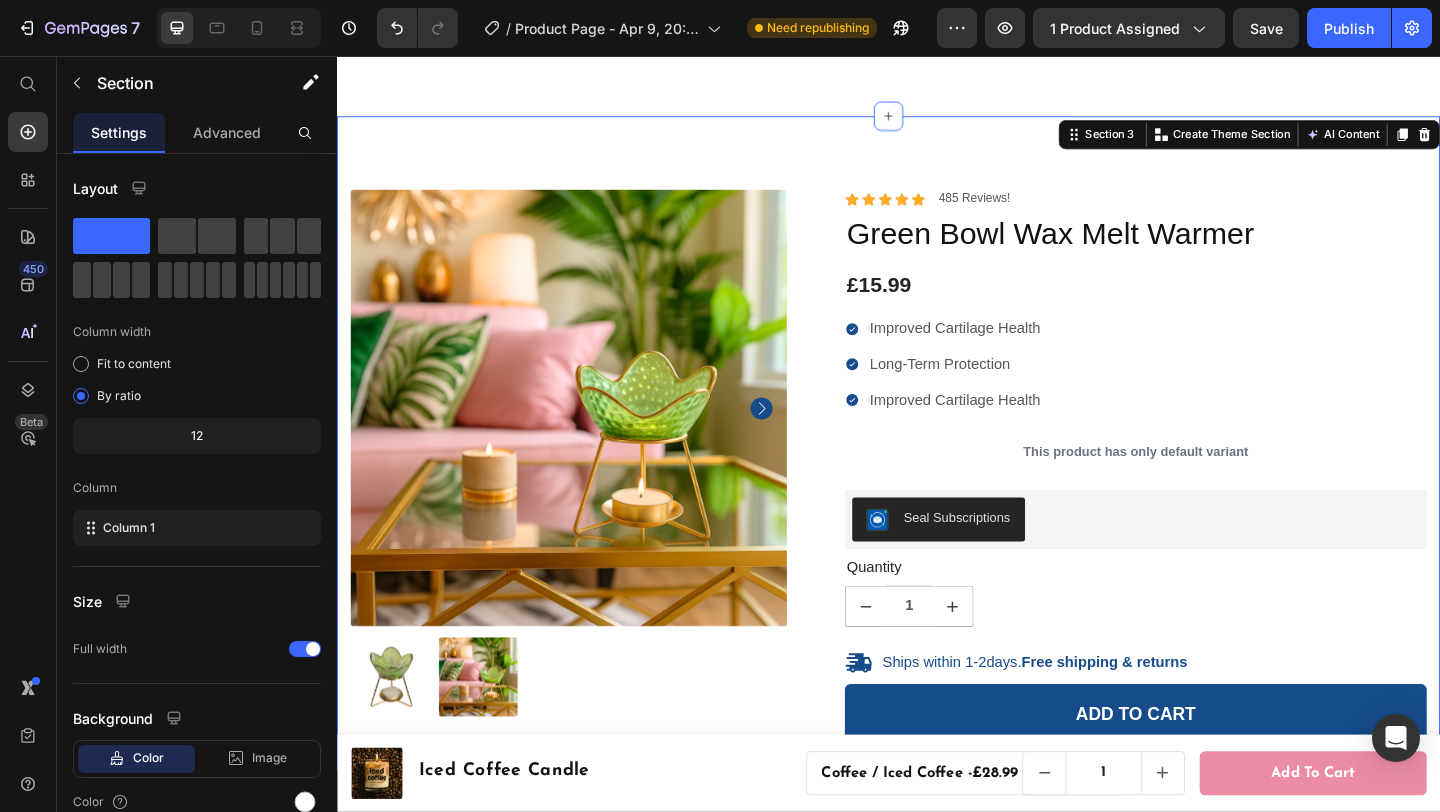 click at bounding box center (1520, 141) 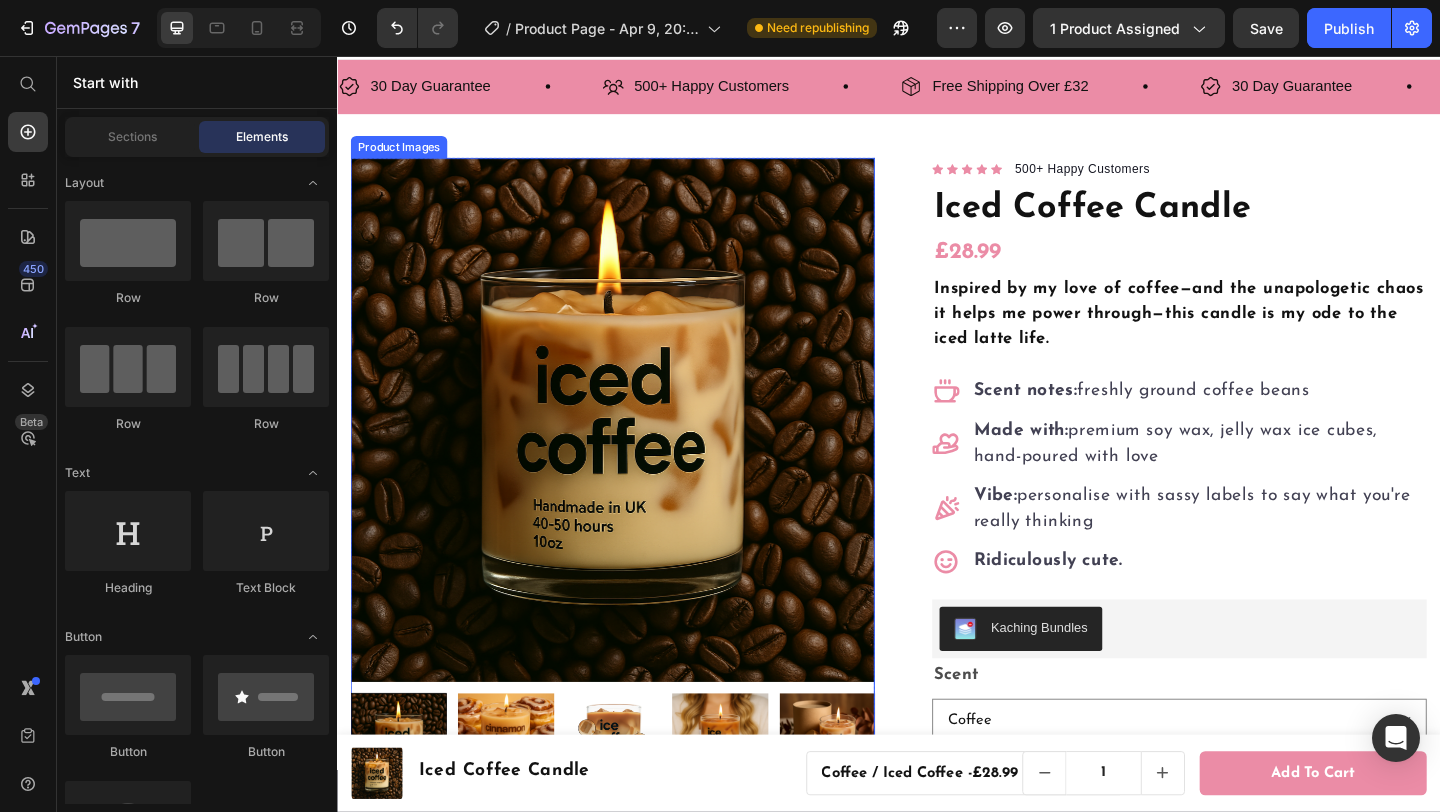 scroll, scrollTop: 140, scrollLeft: 0, axis: vertical 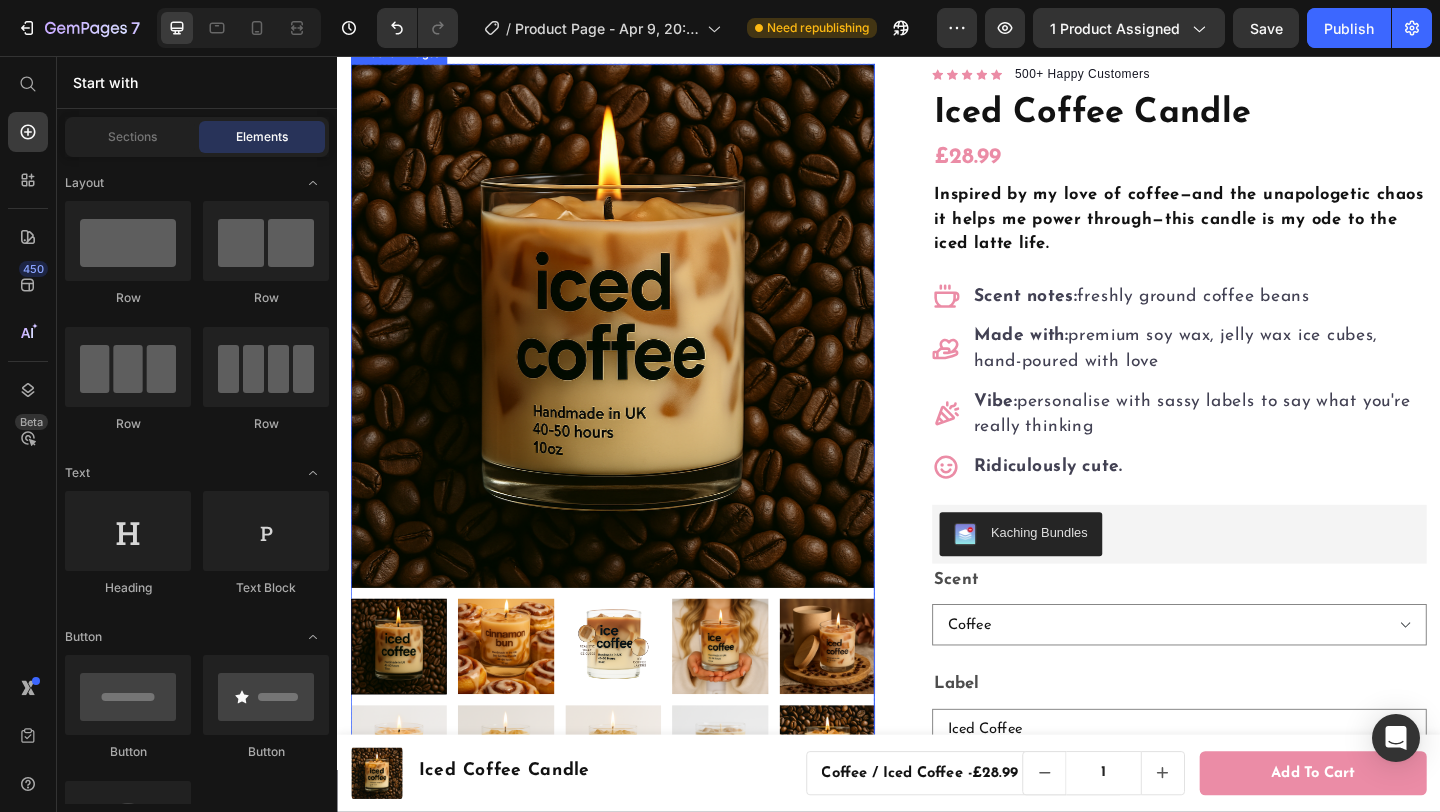 click at bounding box center (520, 698) 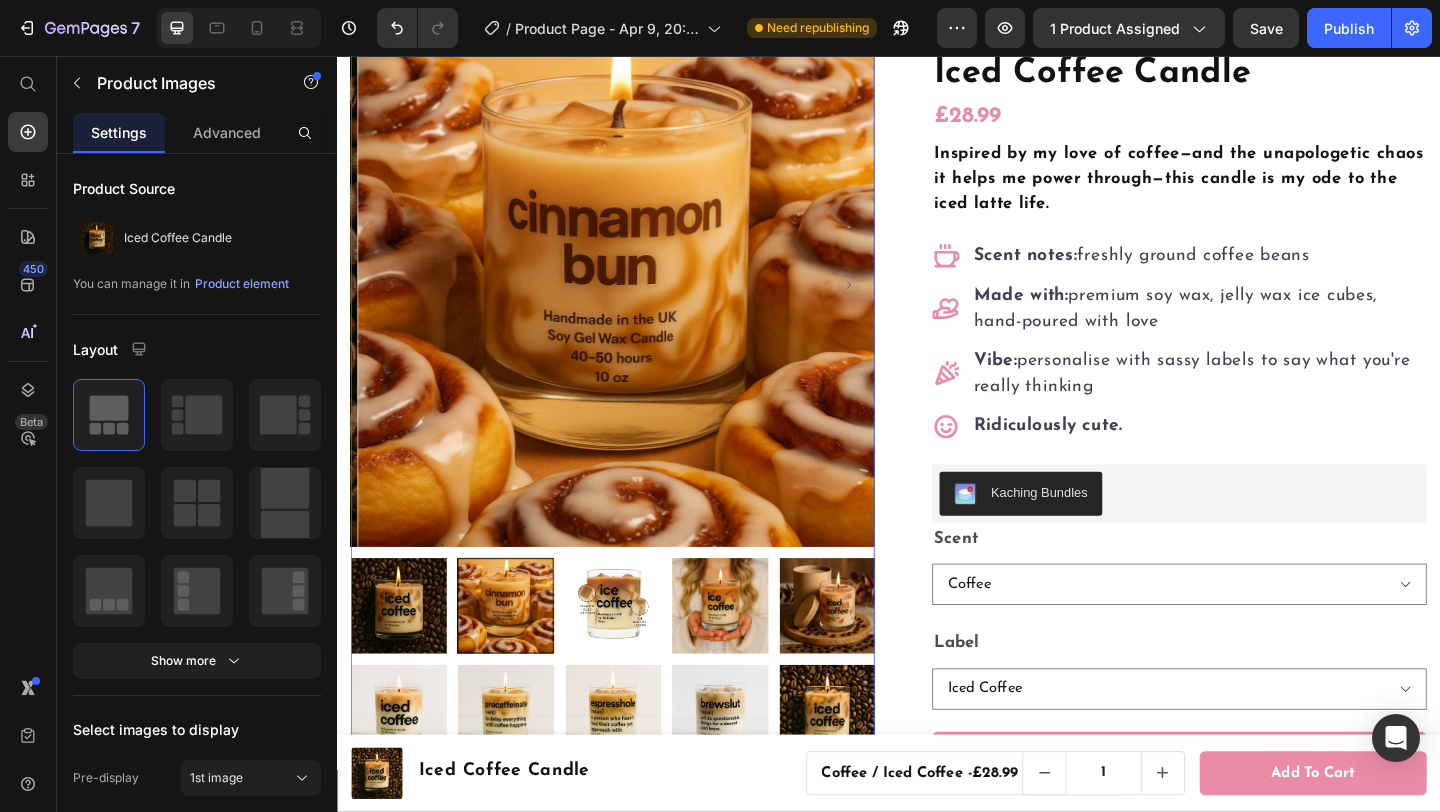 scroll, scrollTop: 179, scrollLeft: 0, axis: vertical 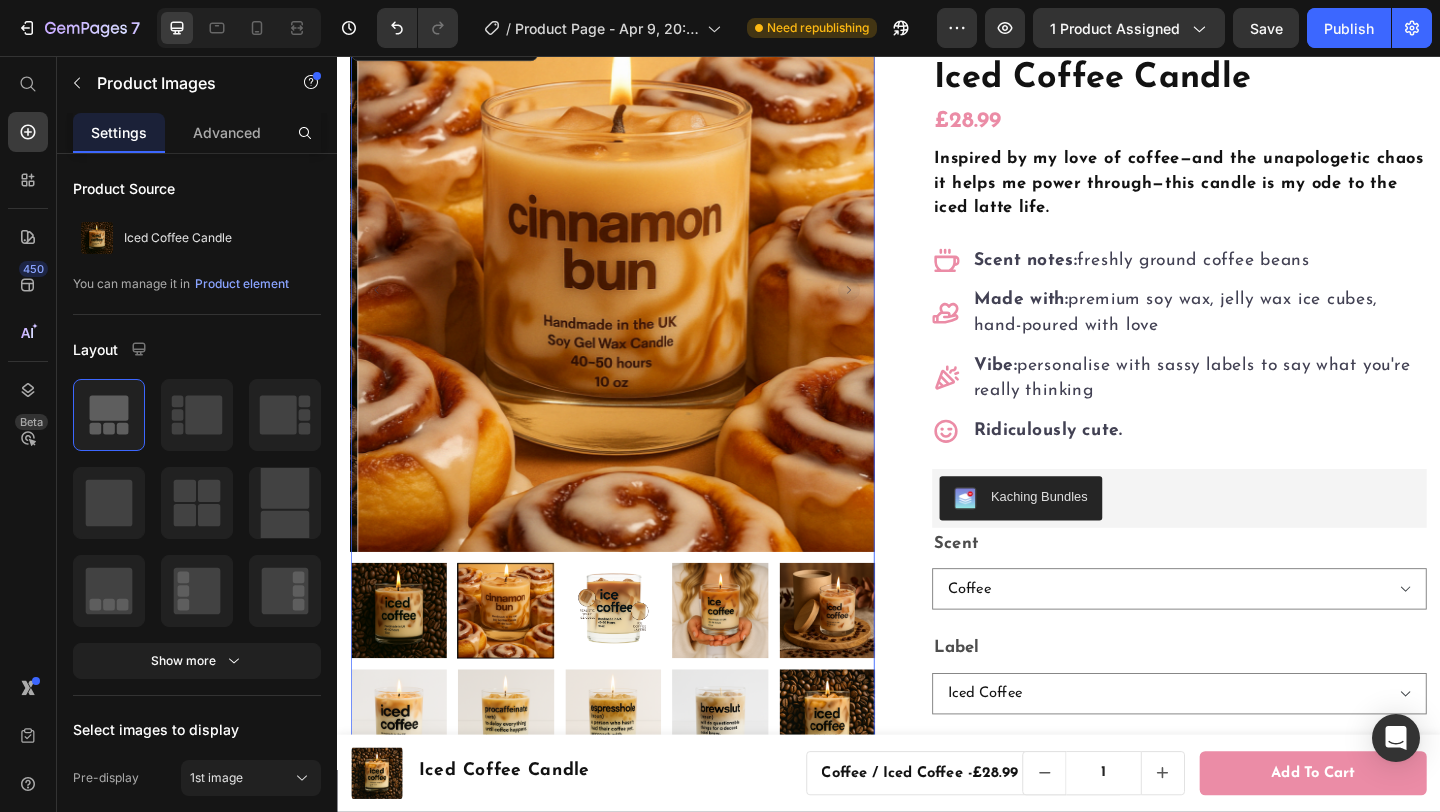 click at bounding box center [404, 659] 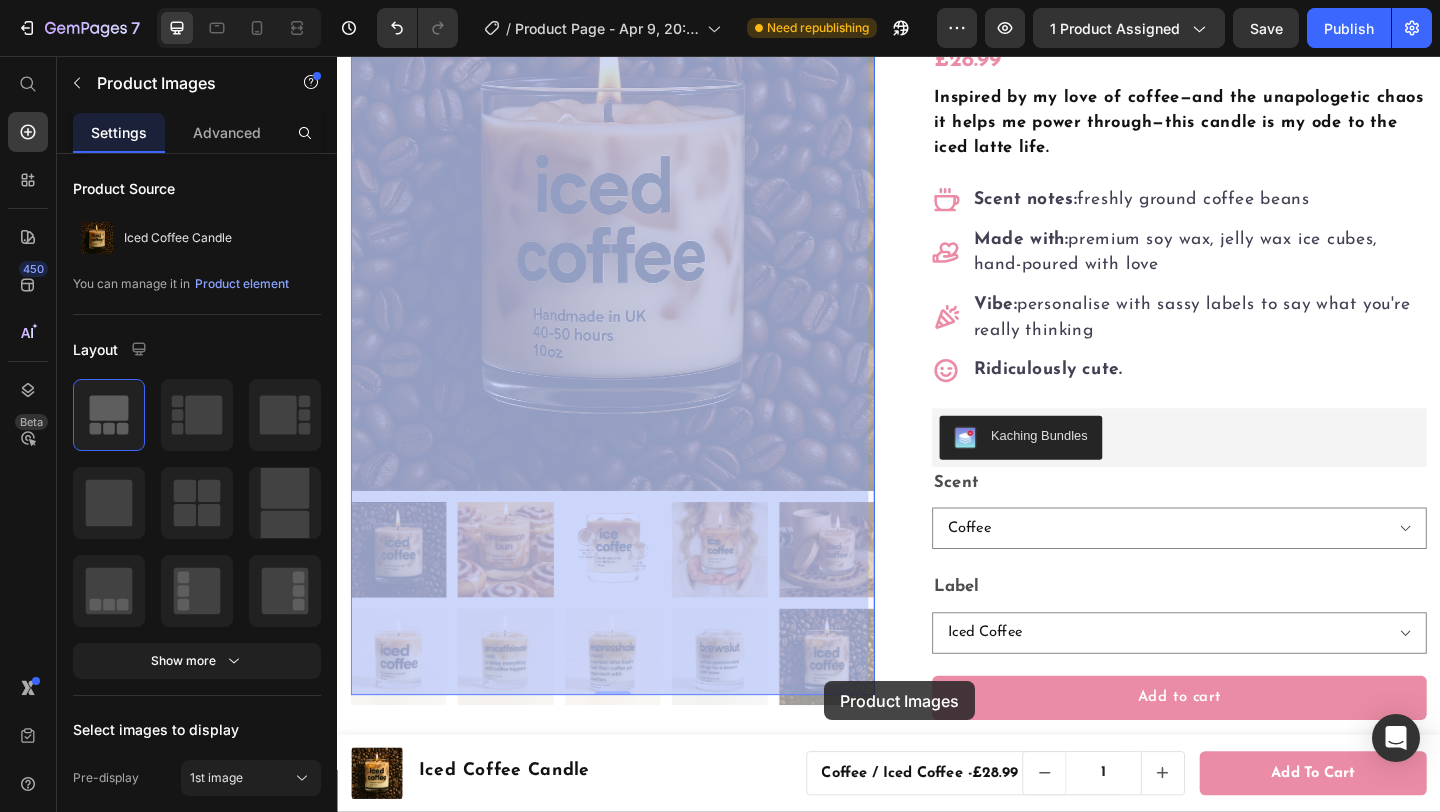 scroll, scrollTop: 290, scrollLeft: 0, axis: vertical 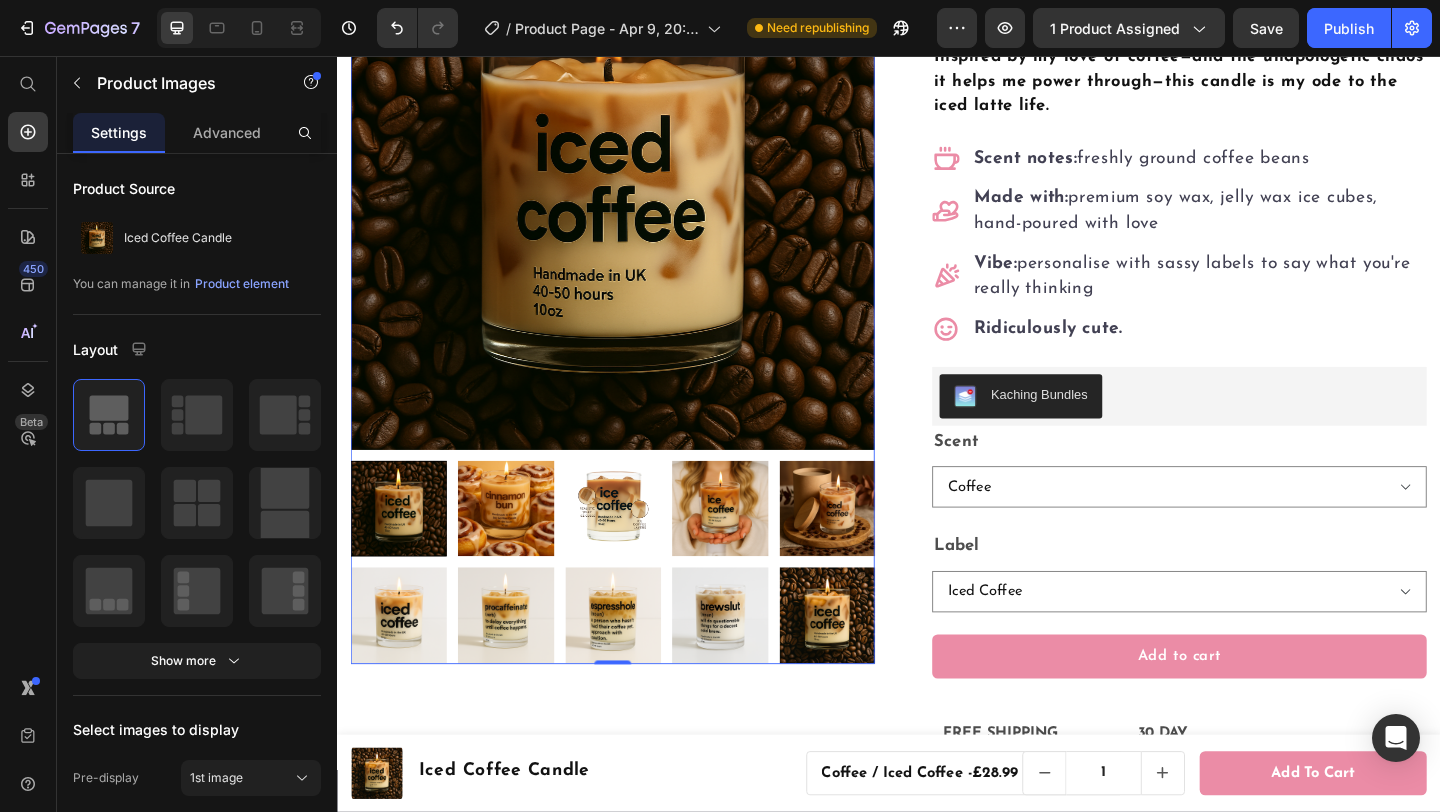 click at bounding box center [637, 548] 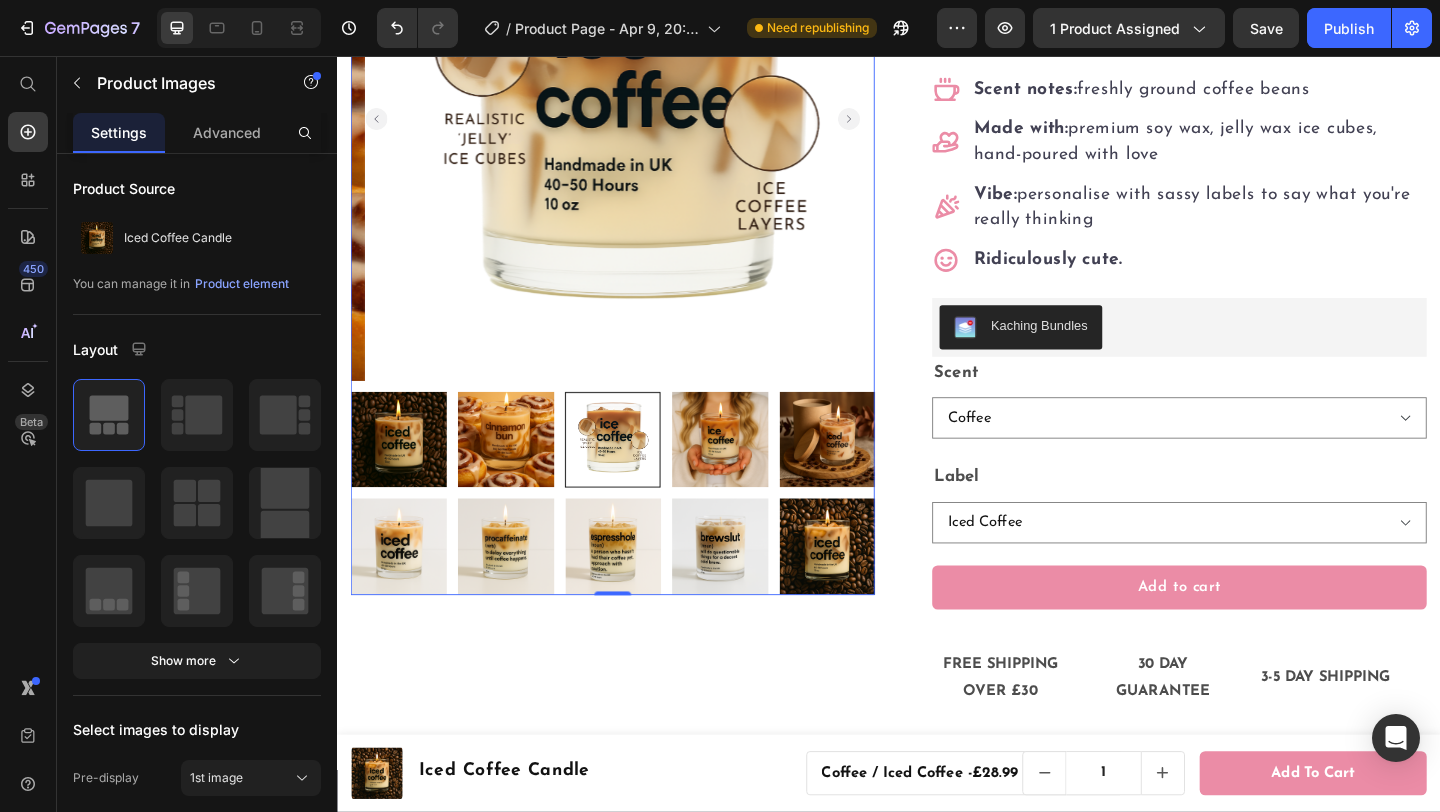 scroll, scrollTop: 365, scrollLeft: 0, axis: vertical 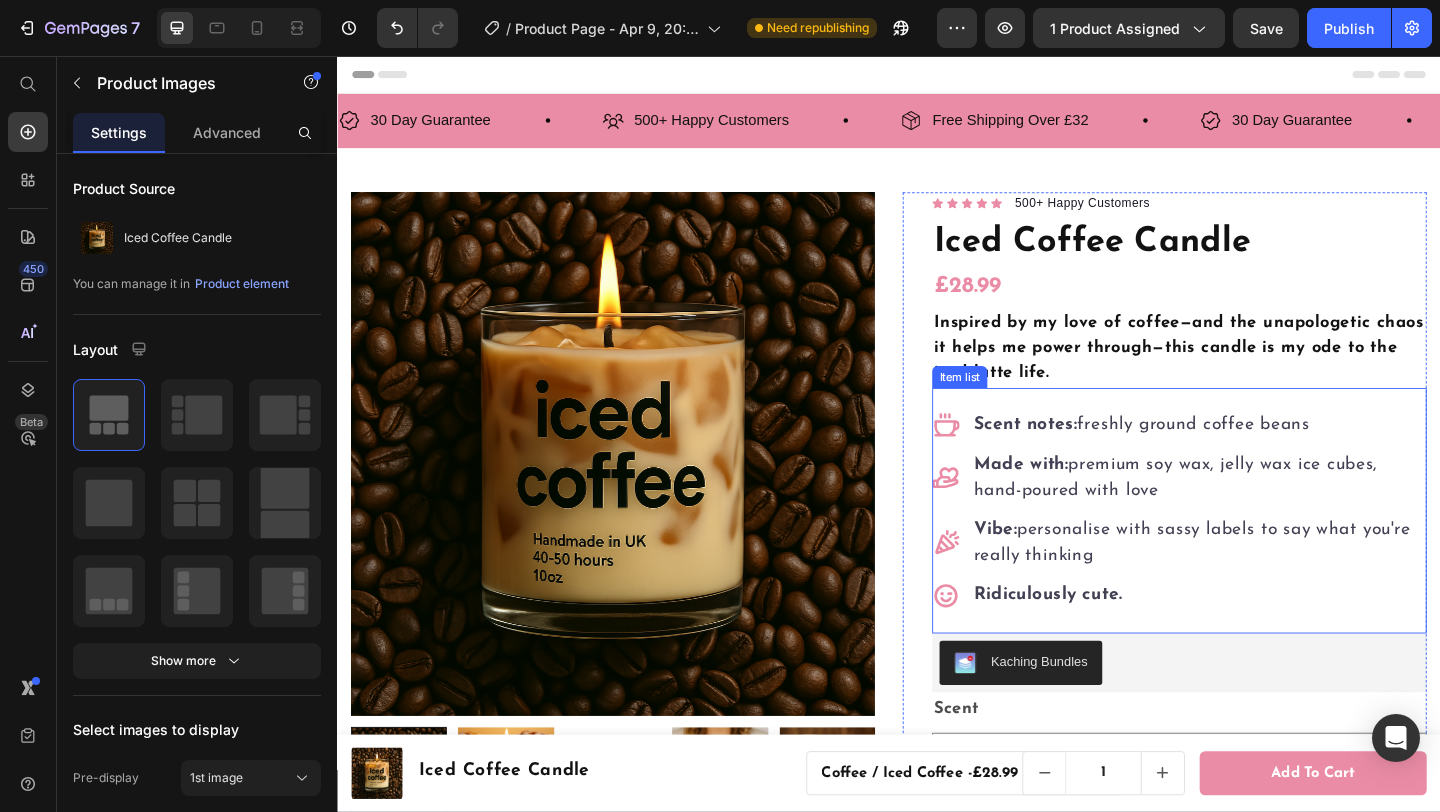 click on "Ridiculously cute." at bounding box center [1274, 643] 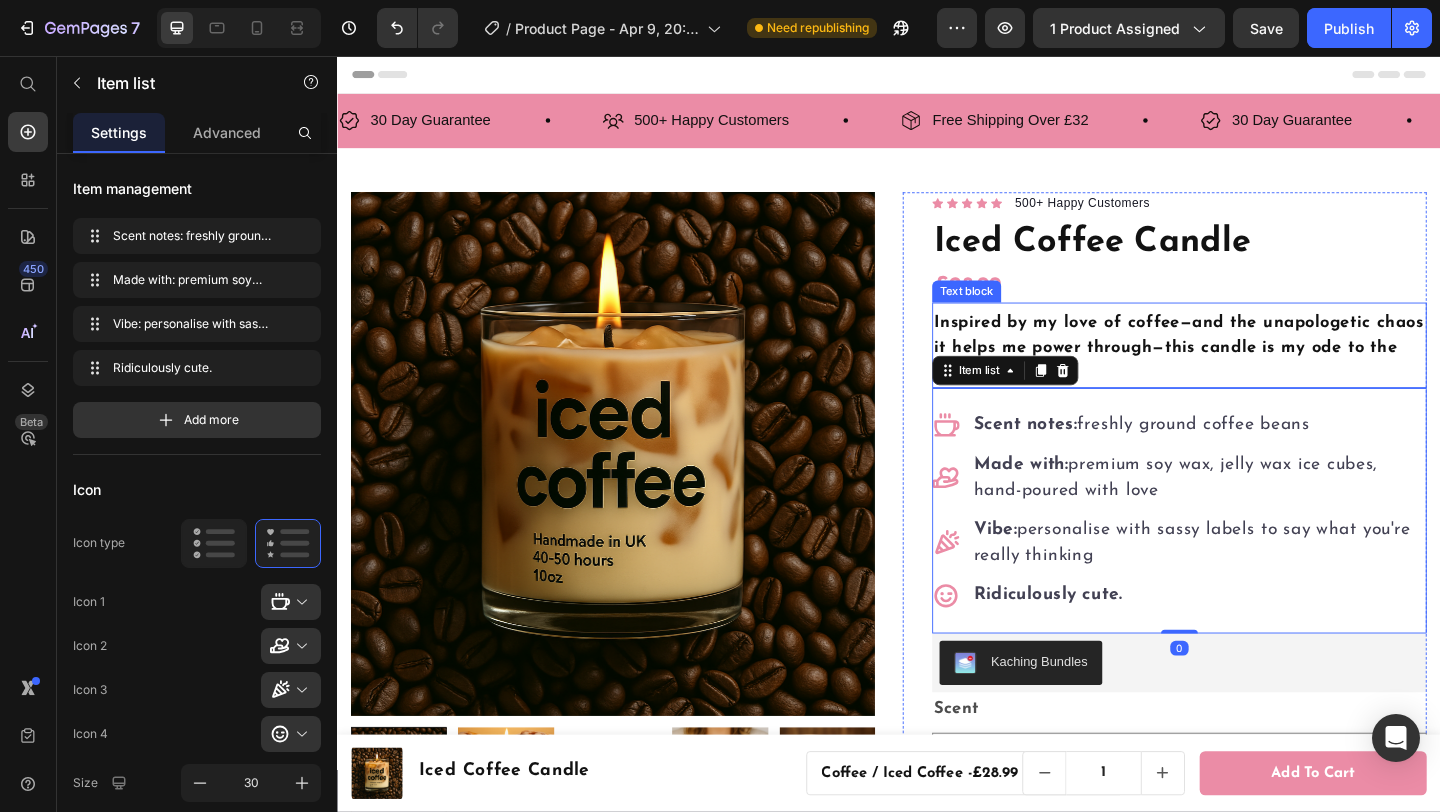 click on "Icon Icon Icon Icon Icon Icon List Hoz 500+ Happy Customers Text block Row Iced Coffee Candle Product Title £28.99 Product Price Inspired by my love of coffee—and the unapologetic chaos it helps me power through—this candle is my ode to the iced latte life. Text block
Scent notes:  freshly ground coffee beans
Made with:  premium soy wax, jelly wax ice cubes, hand-poured with love
Vibe:  personalise with sassy labels to say what you're really thinking
Ridiculously cute. Item list   0 Kaching Bundles Kaching Bundles Scent Coffee Cinnamon Bun Label Iced Coffee Espresshole Brewslut Procaffinate Cinnamon Bun Product Variants & Swatches Add to cart Product Cart Button FREE SHIPPING OVER £30 Text 30 DAY GUARANTEE Text 3-5 DAY SHIPPING Text FREE SHIPPING OVER £30 Text 30 DAY GUARANTEE Text 3-5 DAY SHIPPING Text Marquee Row" at bounding box center [1237, 676] 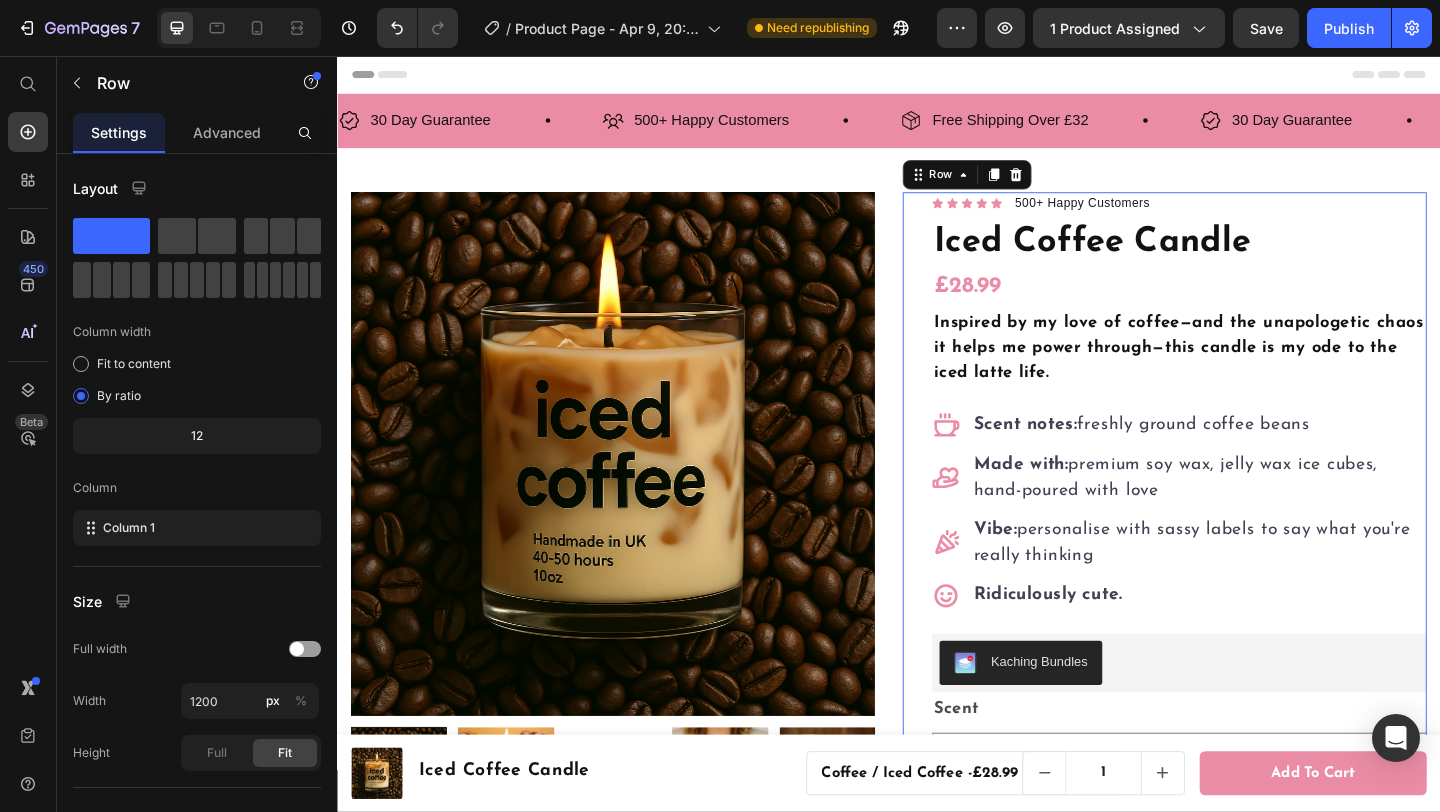 click on "Inspired by my love of coffee—and the unapologetic chaos it helps me power through—this candle is my ode to the iced latte life." at bounding box center [1252, 374] 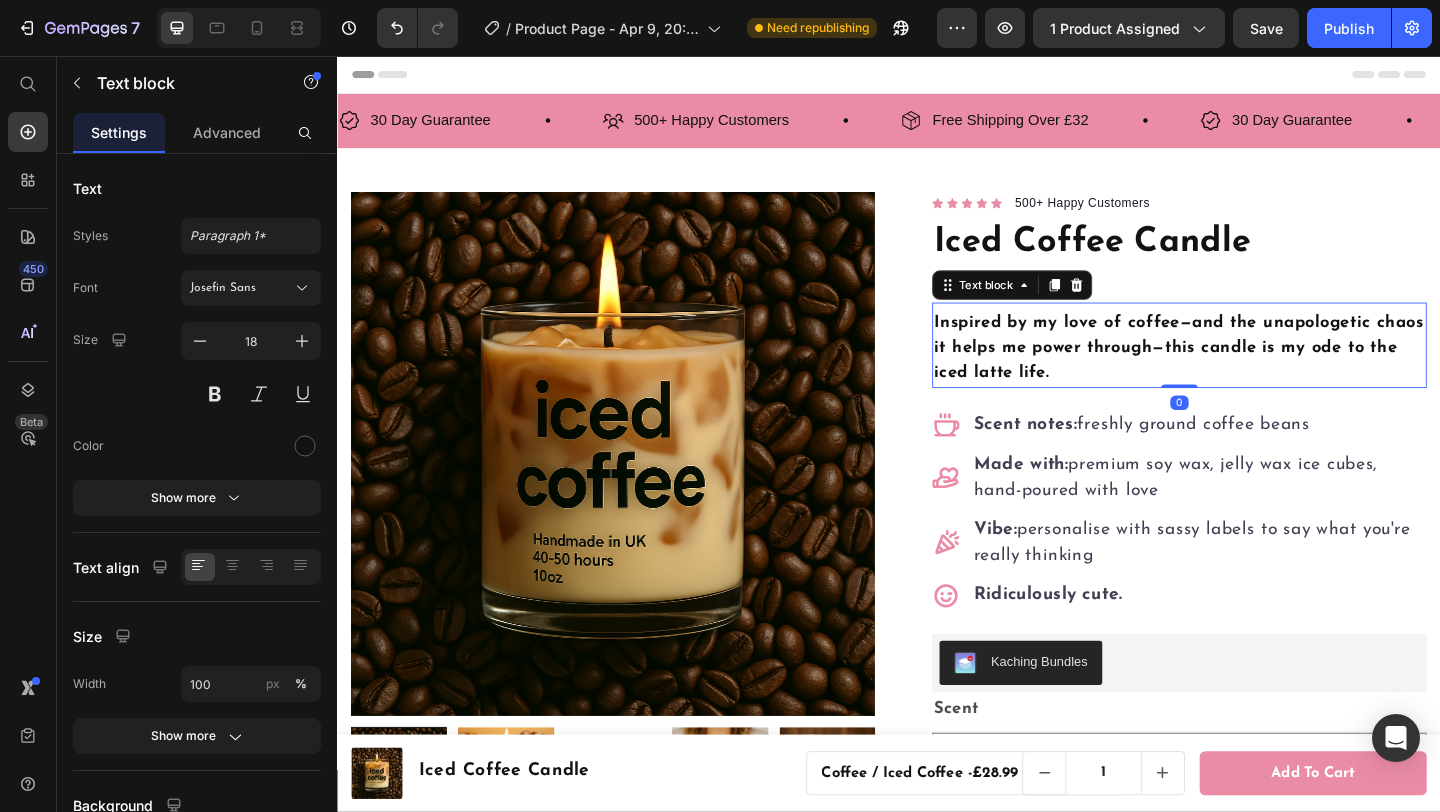 click on "Inspired by my love of coffee—and the unapologetic chaos it helps me power through—this candle is my ode to the iced latte life." at bounding box center [1252, 374] 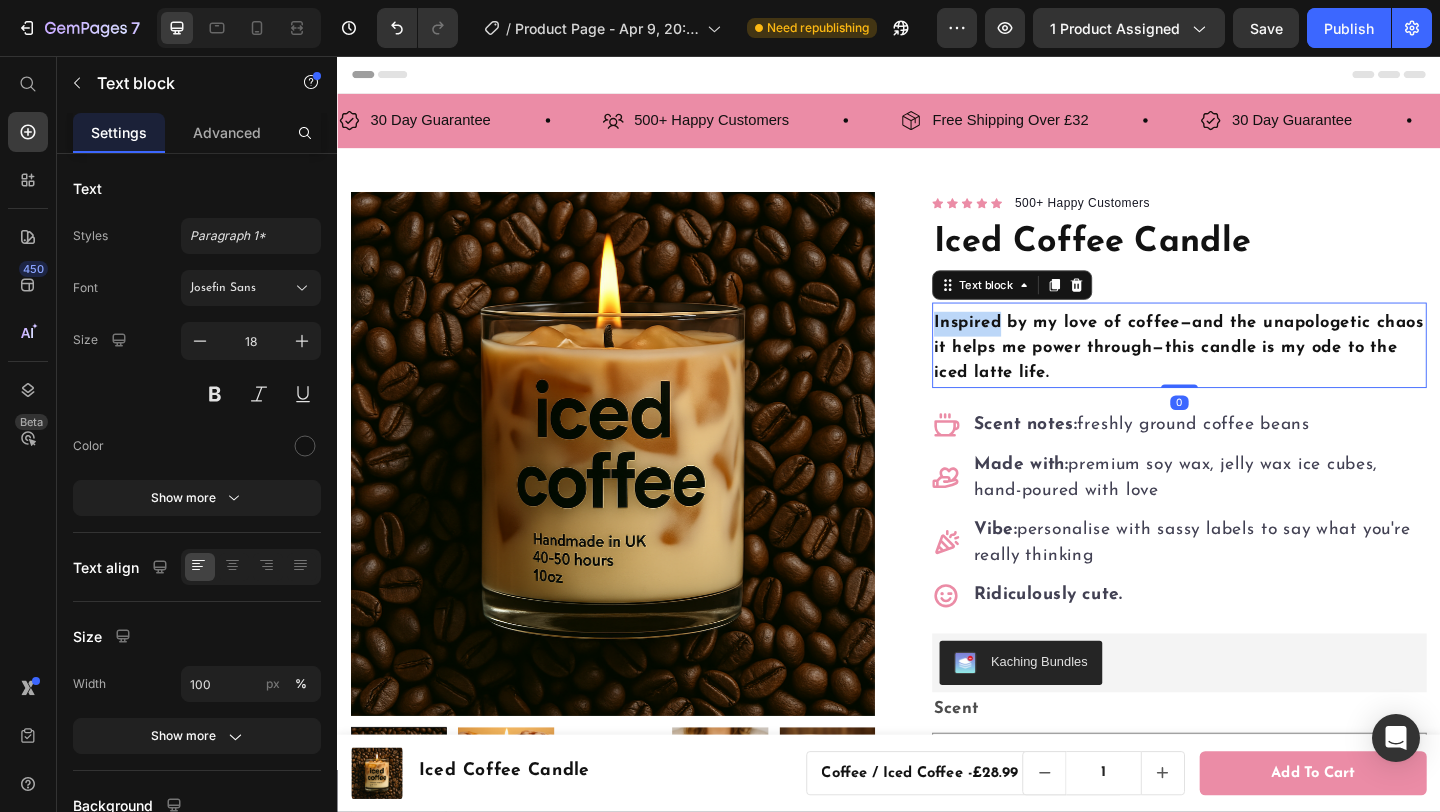 click on "Inspired by my love of coffee—and the unapologetic chaos it helps me power through—this candle is my ode to the iced latte life." at bounding box center (1252, 374) 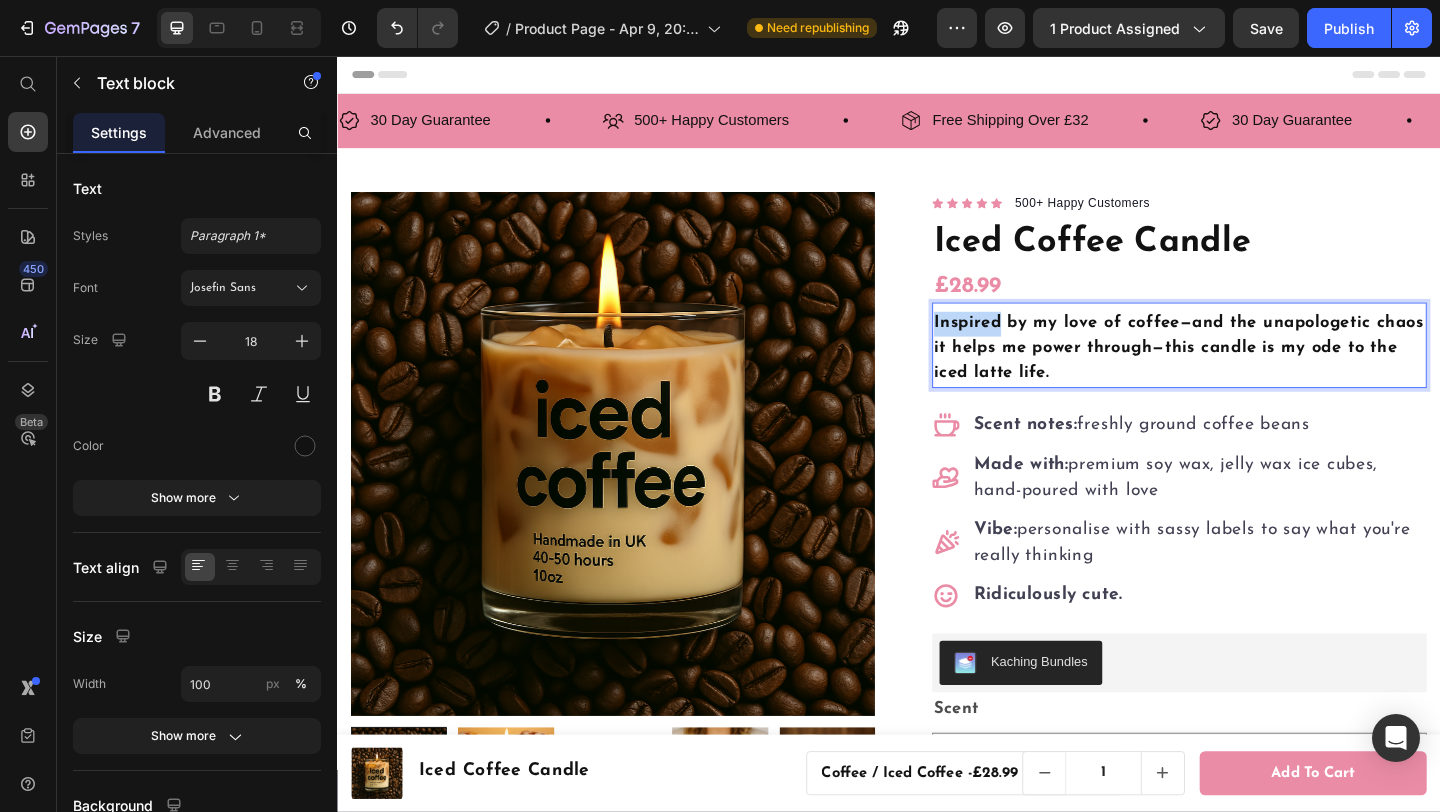 click on "Inspired by my love of coffee—and the unapologetic chaos it helps me power through—this candle is my ode to the iced latte life." at bounding box center (1252, 374) 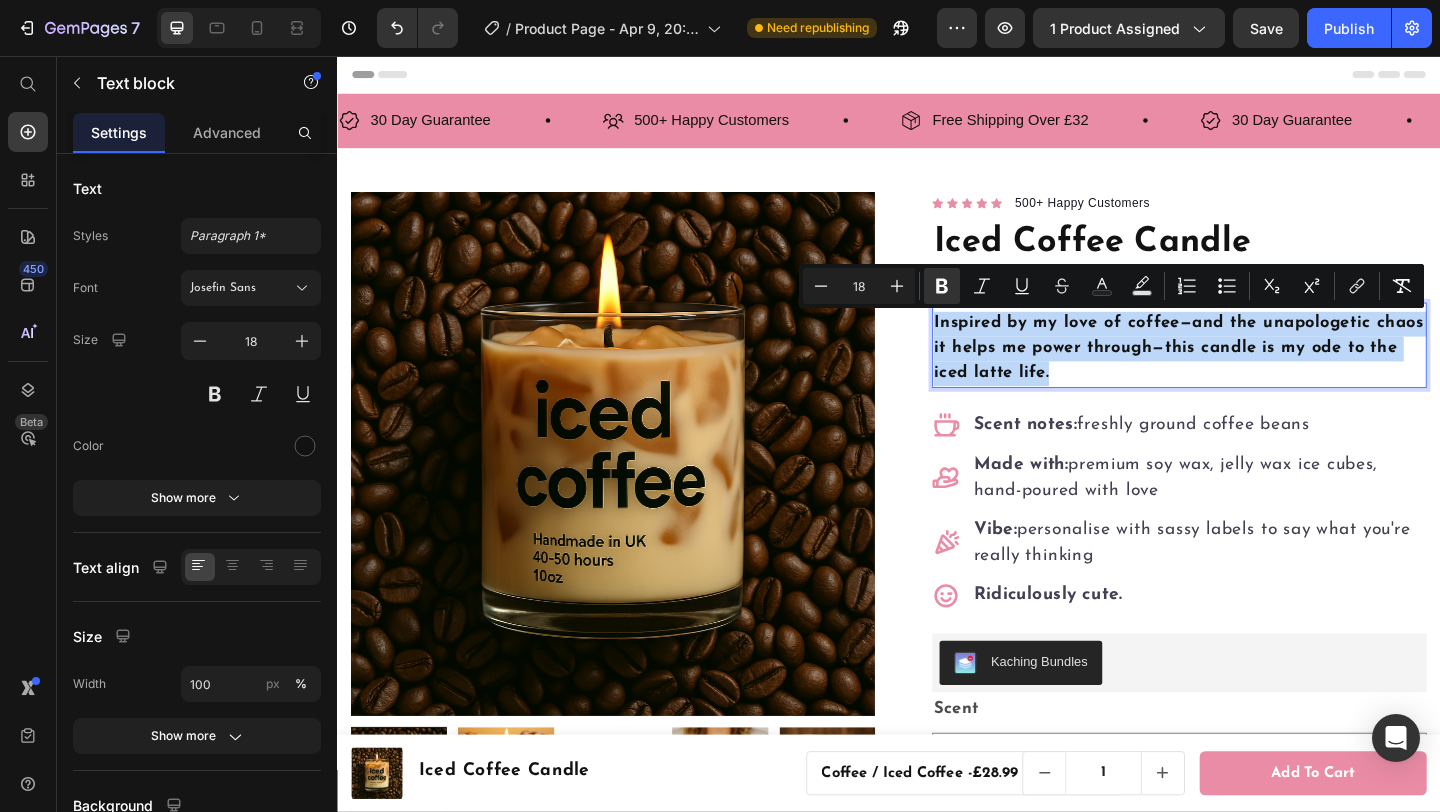 copy on "Inspired by my love of coffee—and the unapologetic chaos it helps me power through—this candle is my ode to the iced latte life." 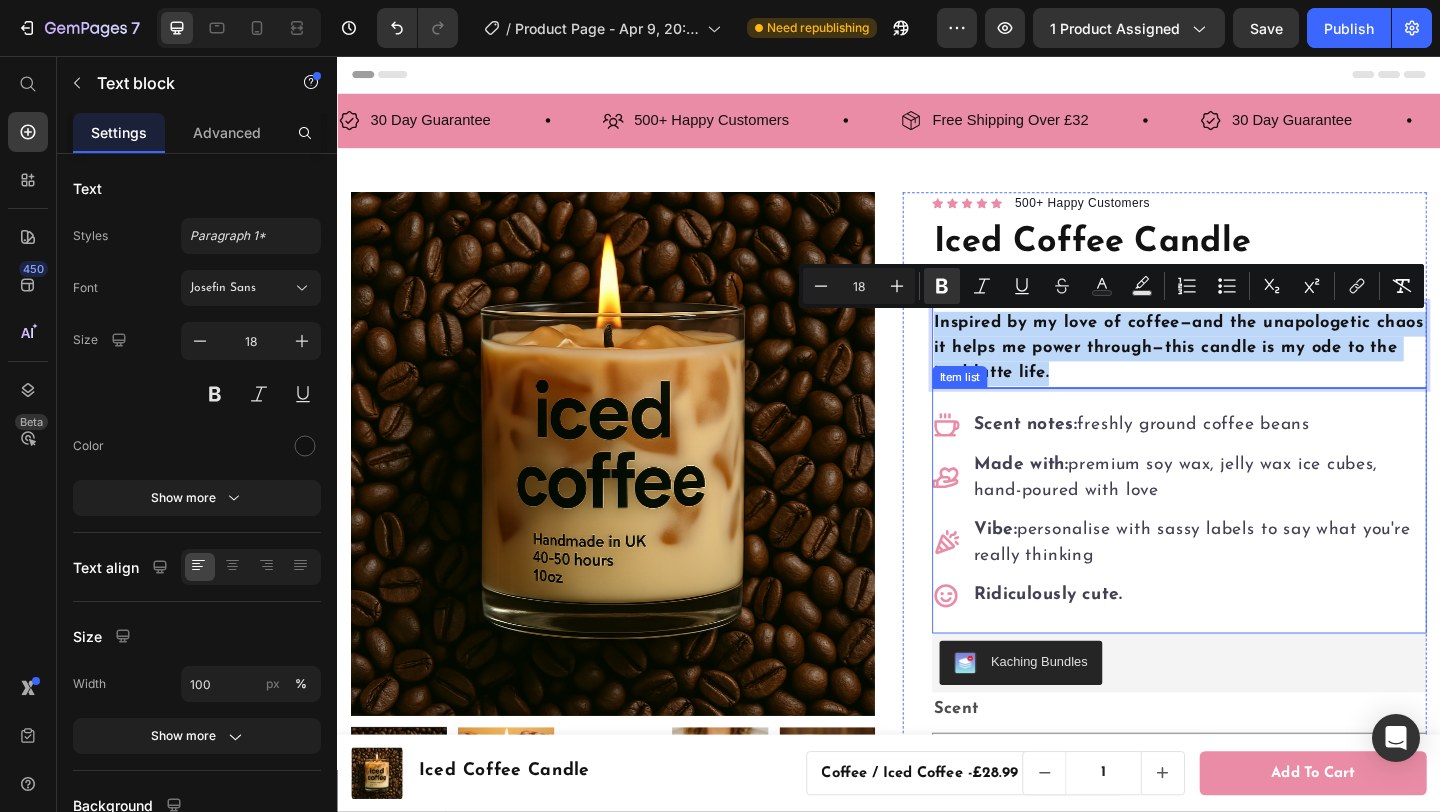 click on "Scent notes:  freshly ground coffee beans" at bounding box center (1274, 458) 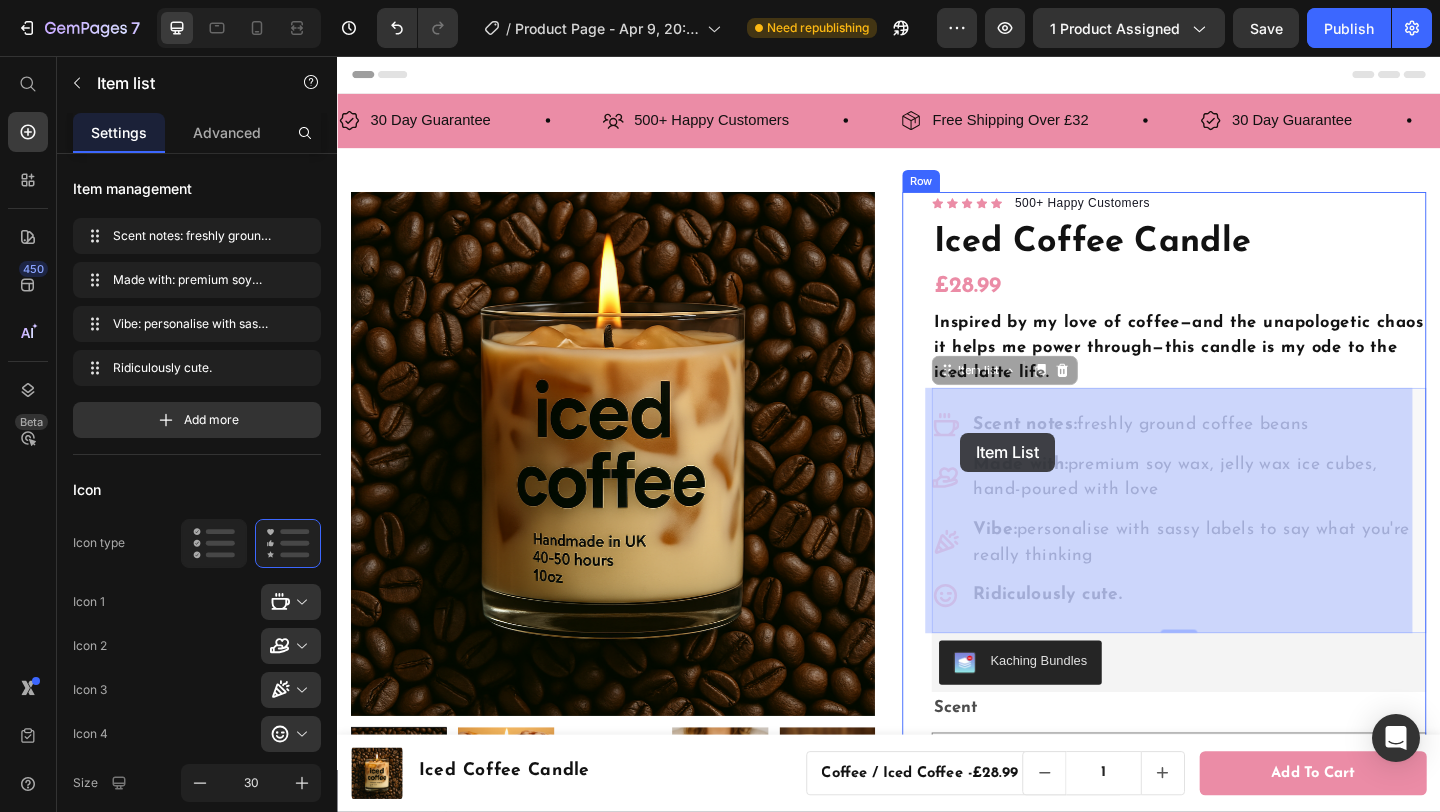 drag, startPoint x: 1403, startPoint y: 673, endPoint x: 1015, endPoint y: 466, distance: 439.7647 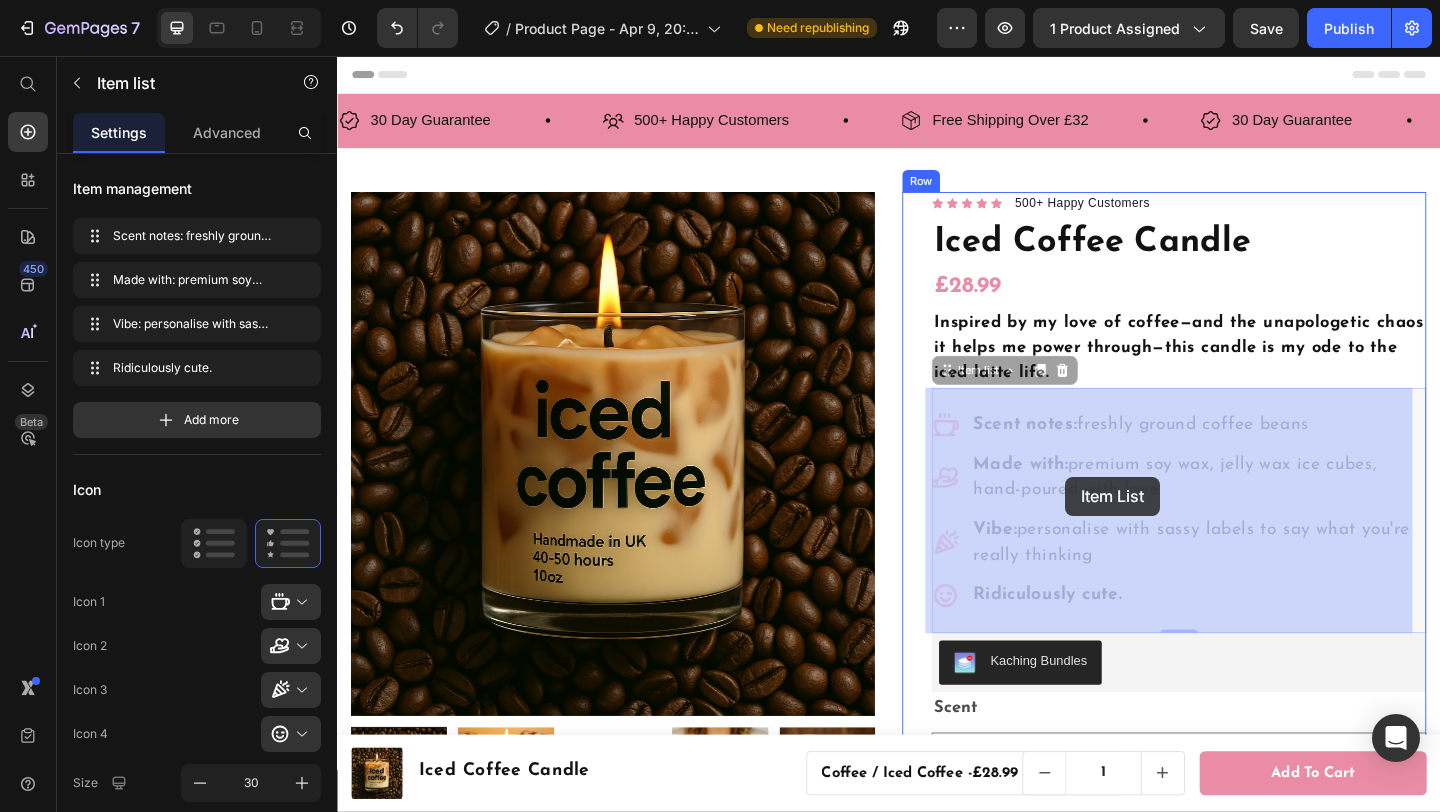 drag, startPoint x: 1006, startPoint y: 435, endPoint x: 1127, endPoint y: 511, distance: 142.88806 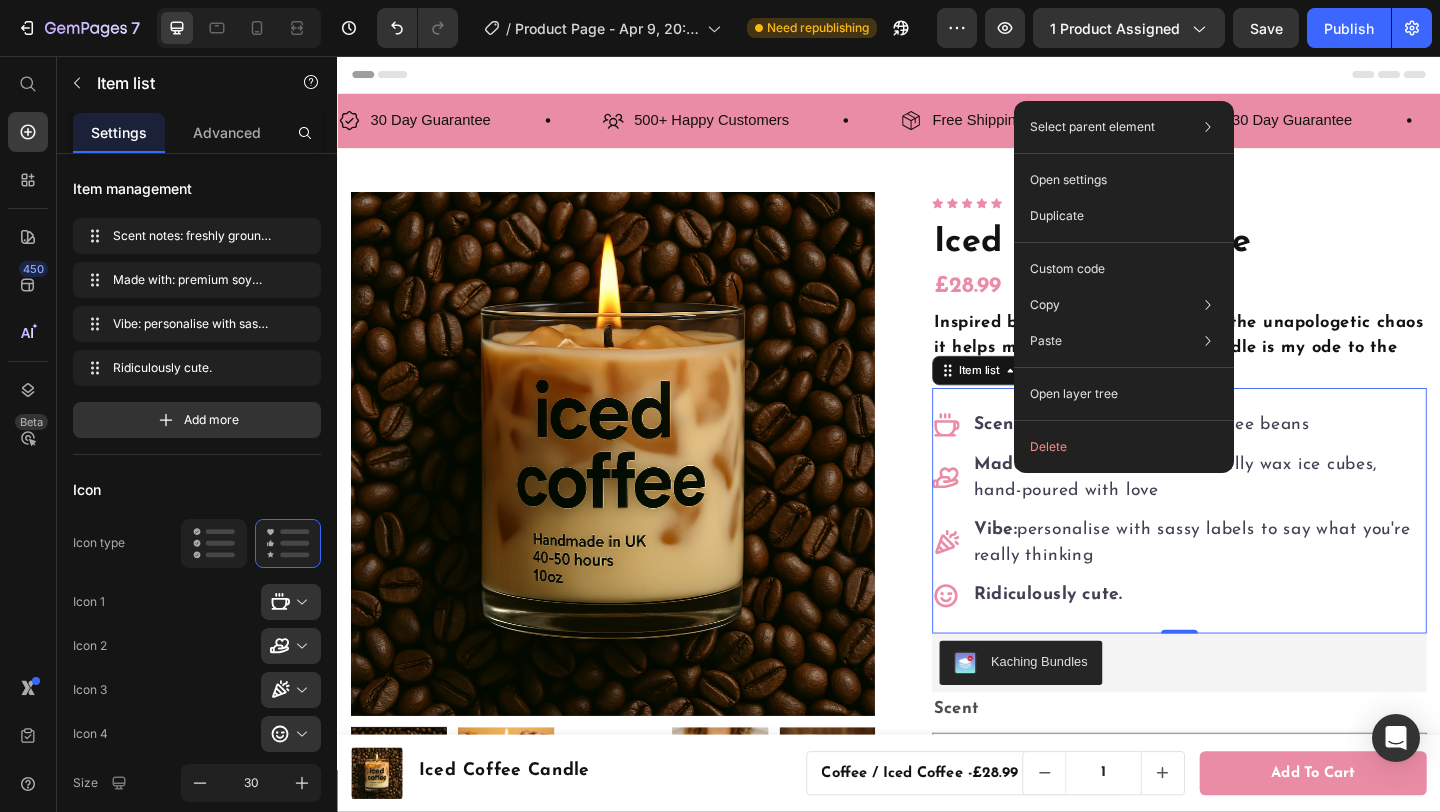 click on "Scent notes:  freshly ground coffee beans" at bounding box center [1274, 458] 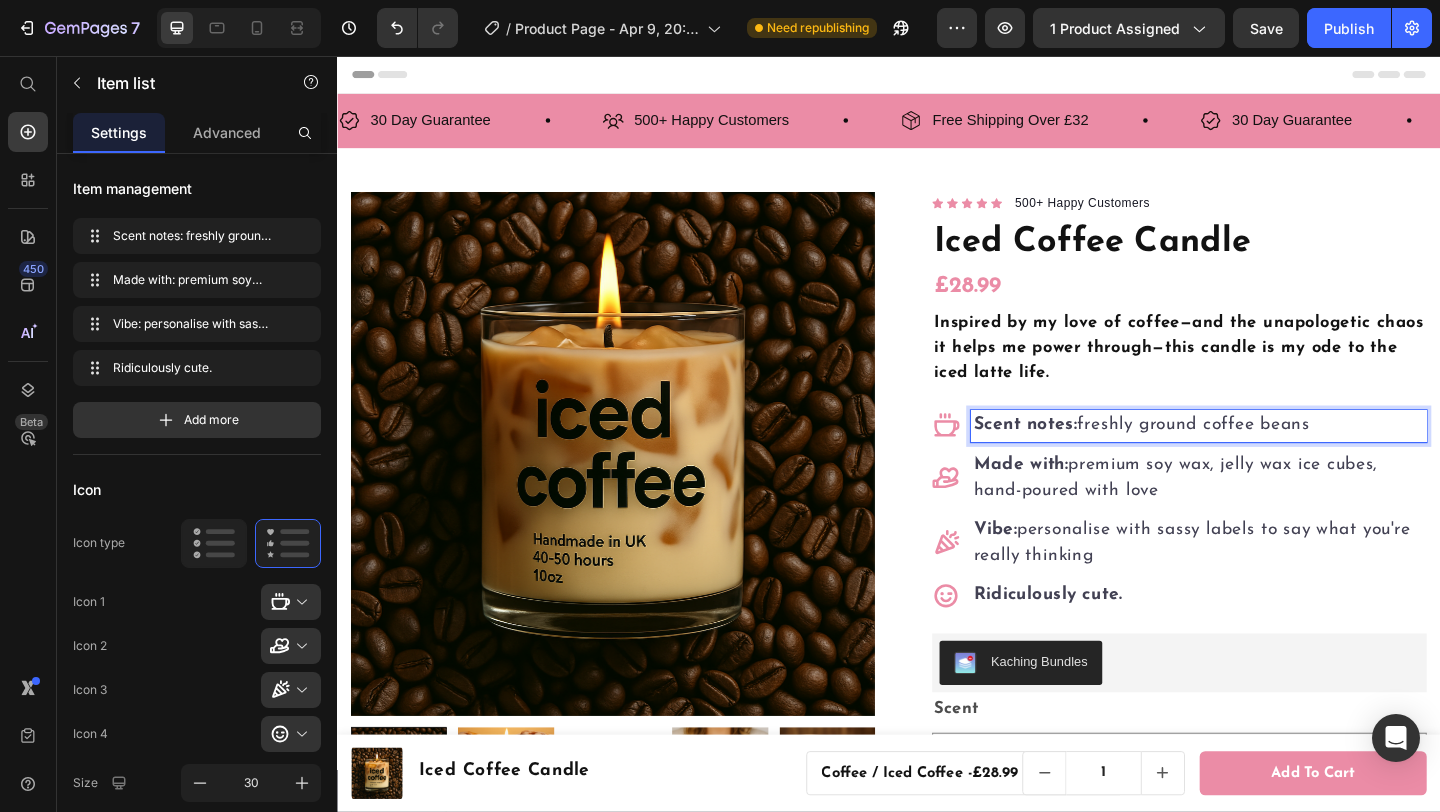 click on "Scent notes:" at bounding box center [1085, 457] 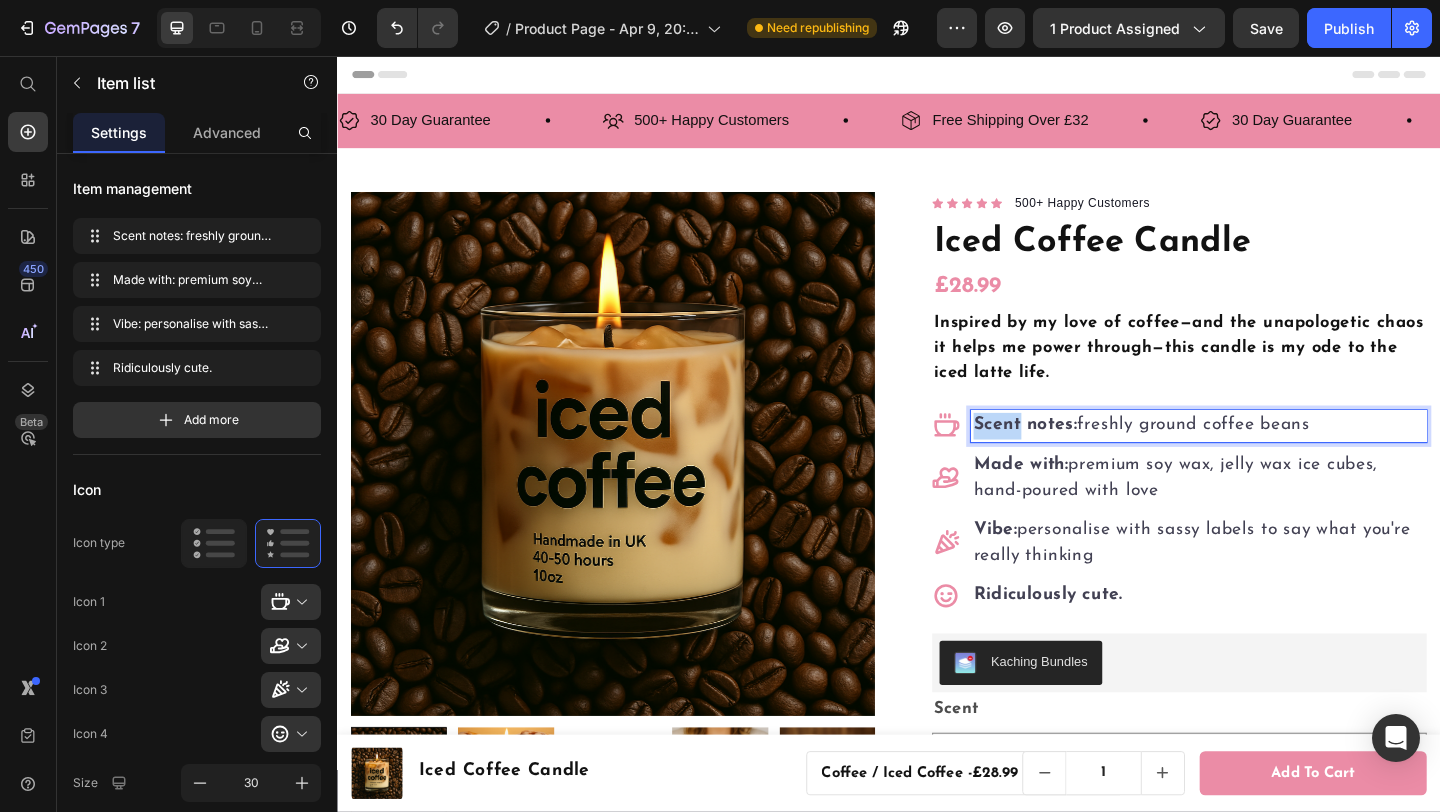 click on "Scent notes:" at bounding box center [1085, 457] 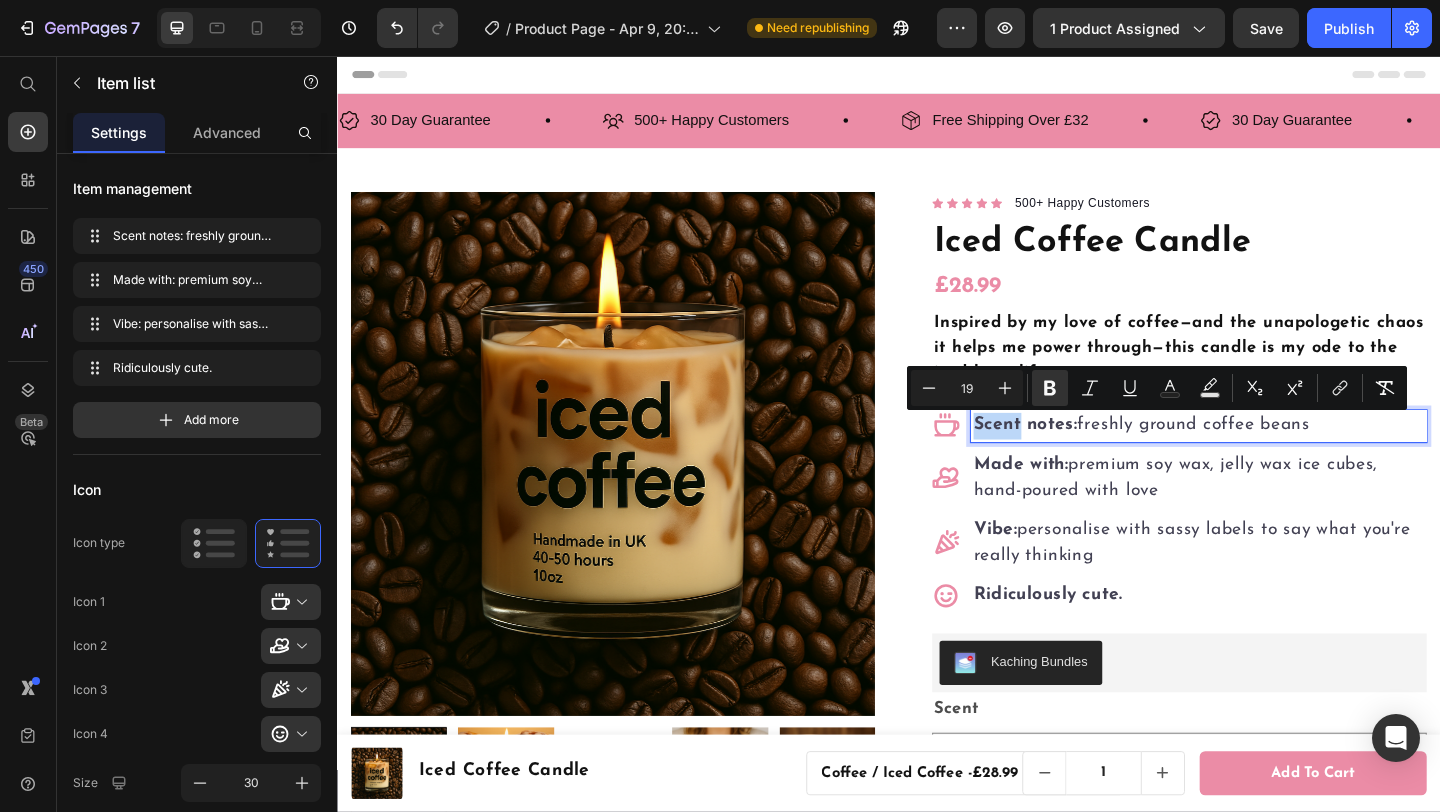 copy on "Scent notes:  freshly ground coffee beans" 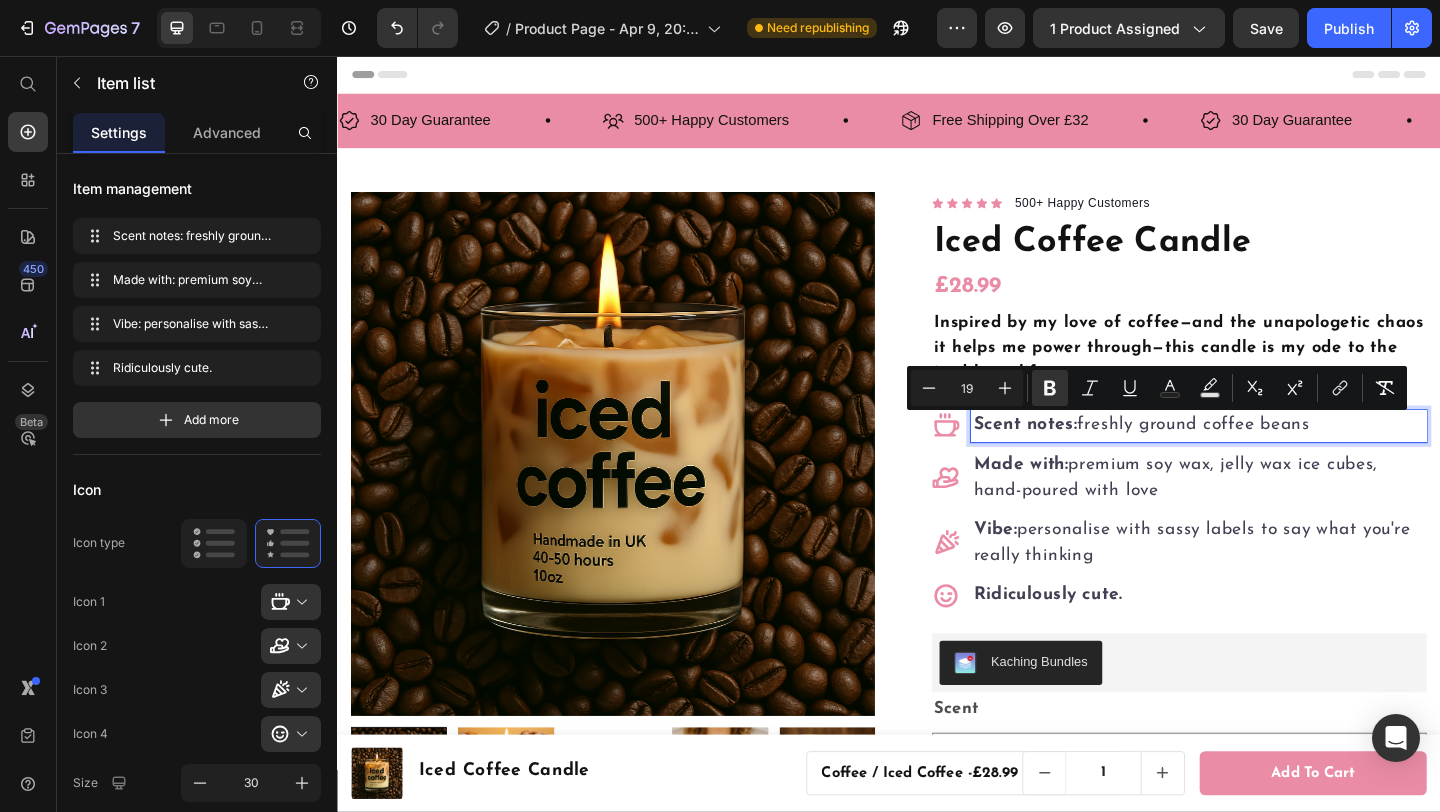 click on "Made with:" at bounding box center (1080, 500) 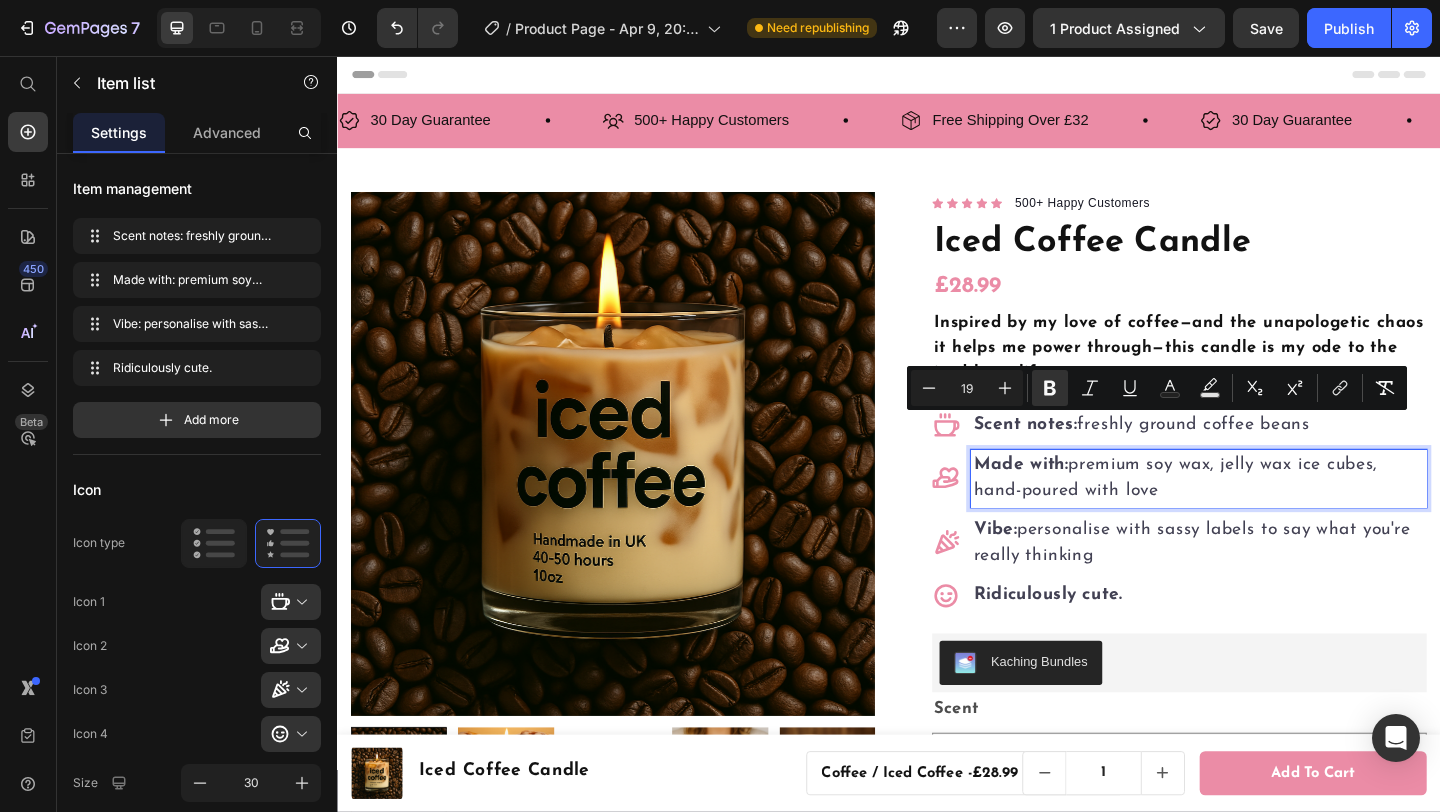 click on "Made with:" at bounding box center [1080, 500] 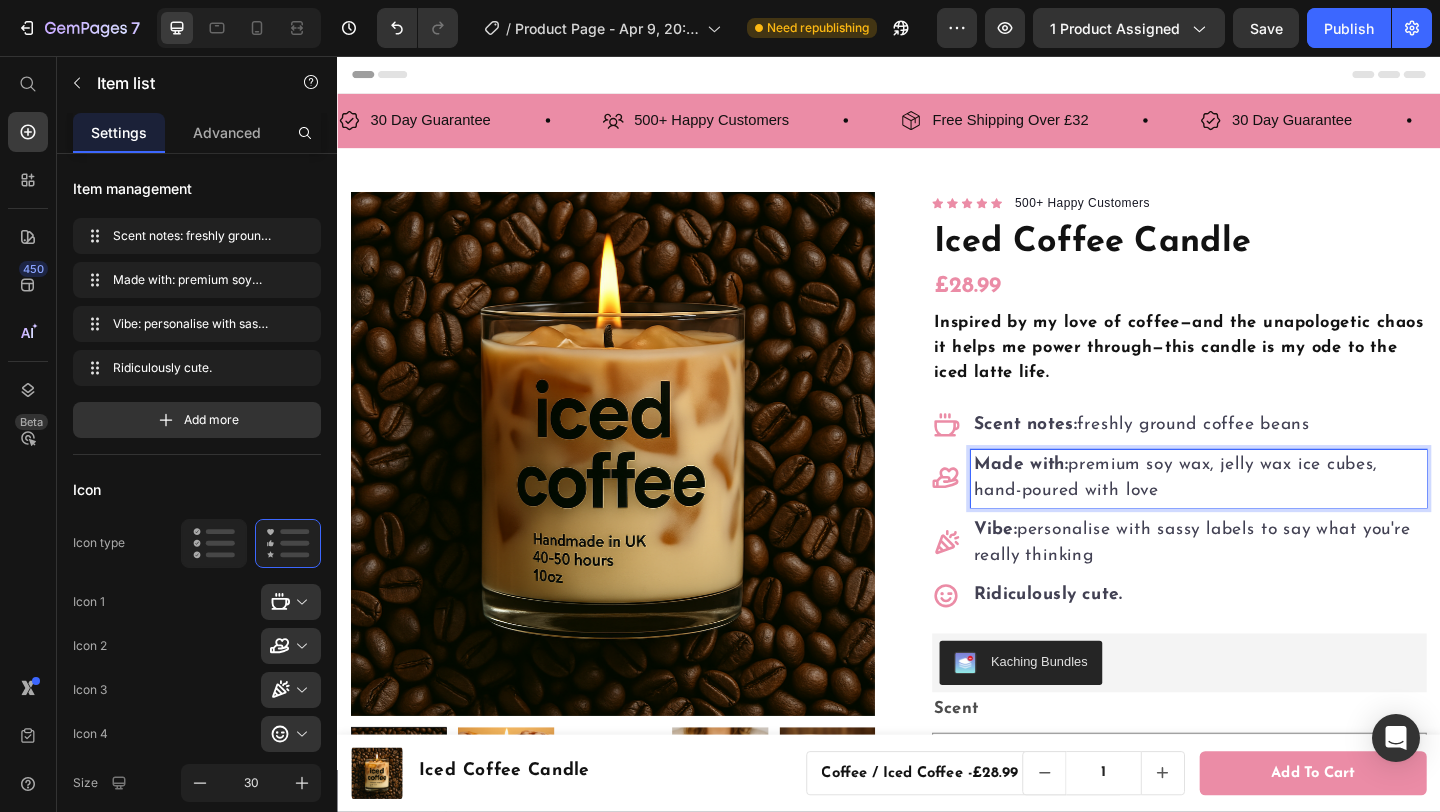 click on "Made with:" at bounding box center (1080, 500) 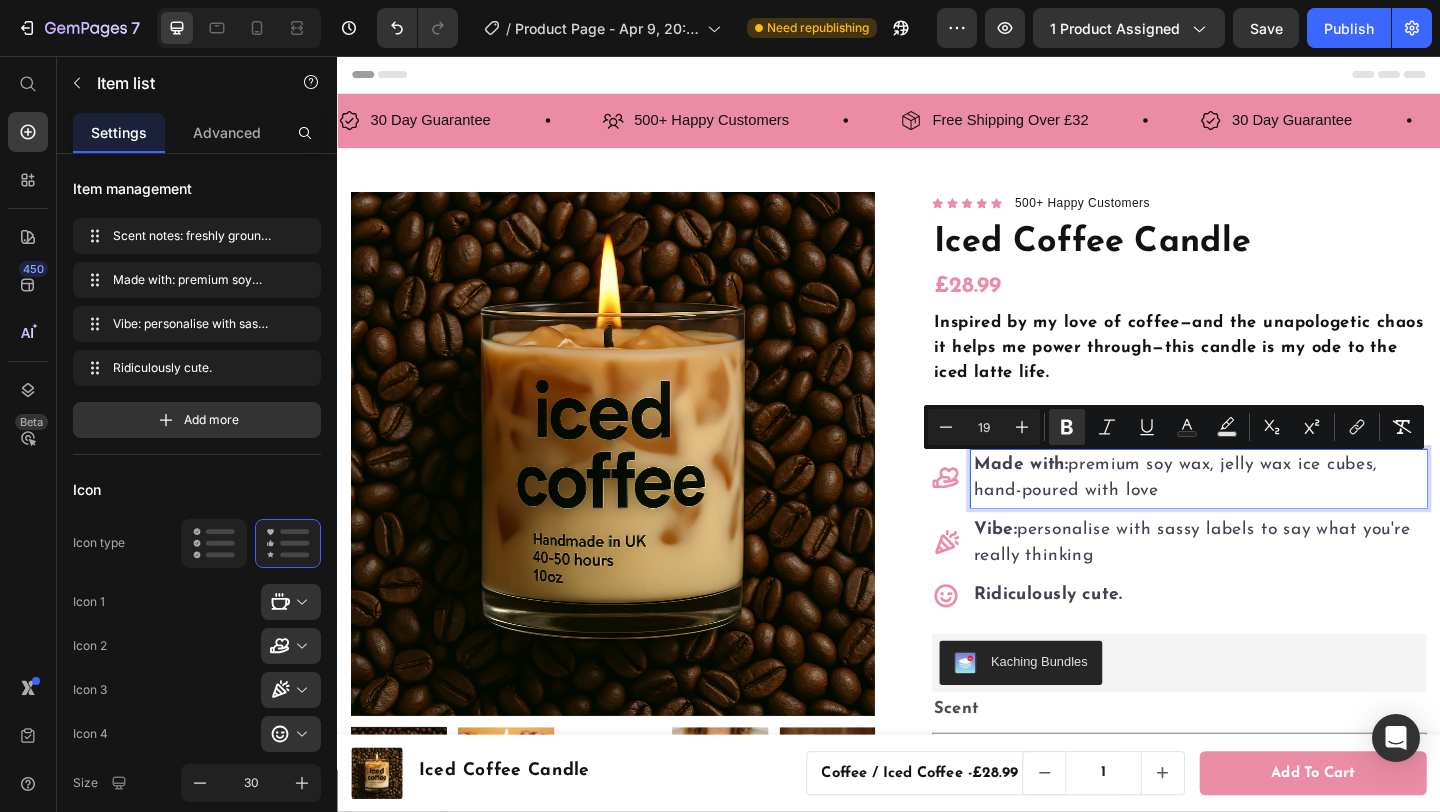 copy on "Made with:  premium soy wax, jelly wax ice cubes, hand-poured with love" 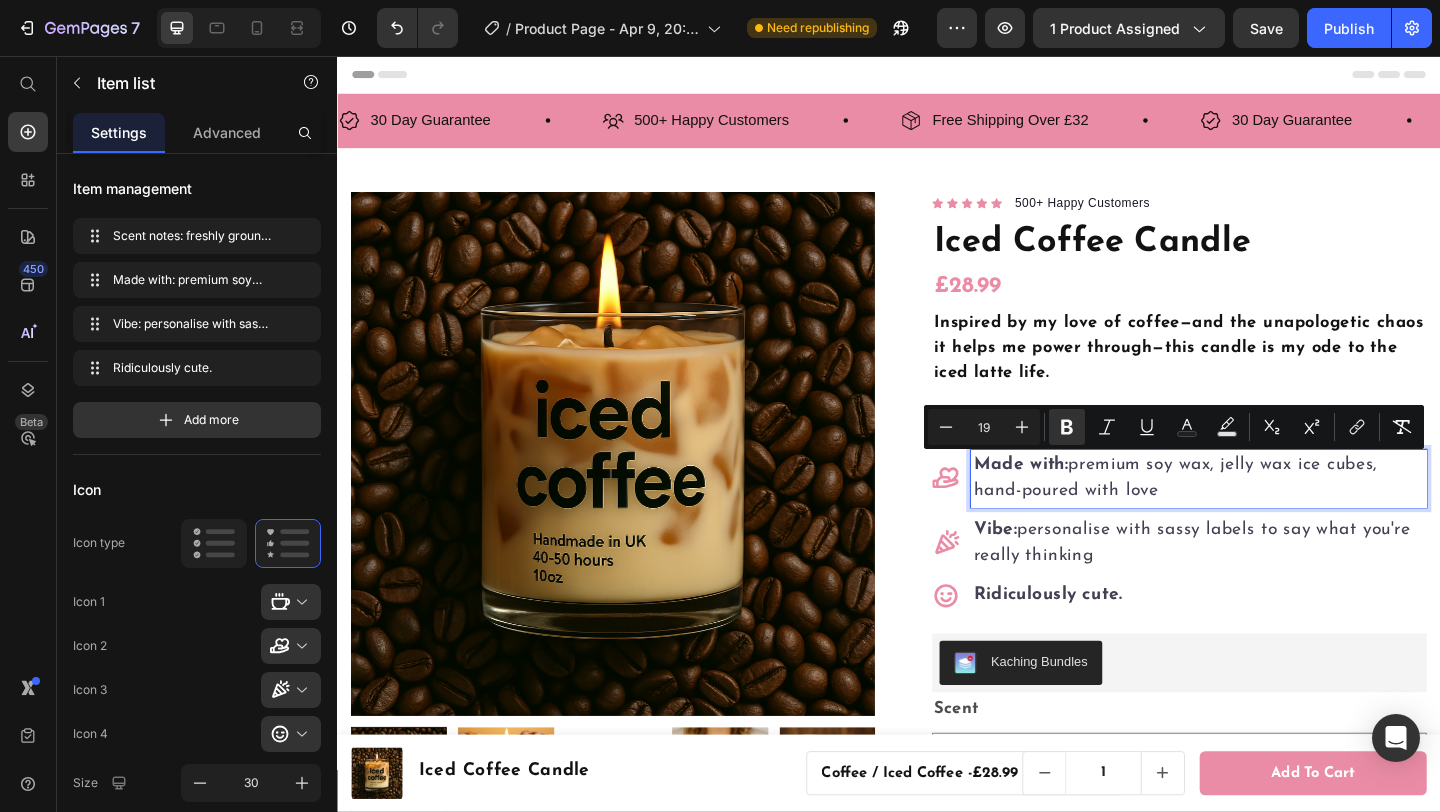 click on "Vibe:" at bounding box center (1053, 571) 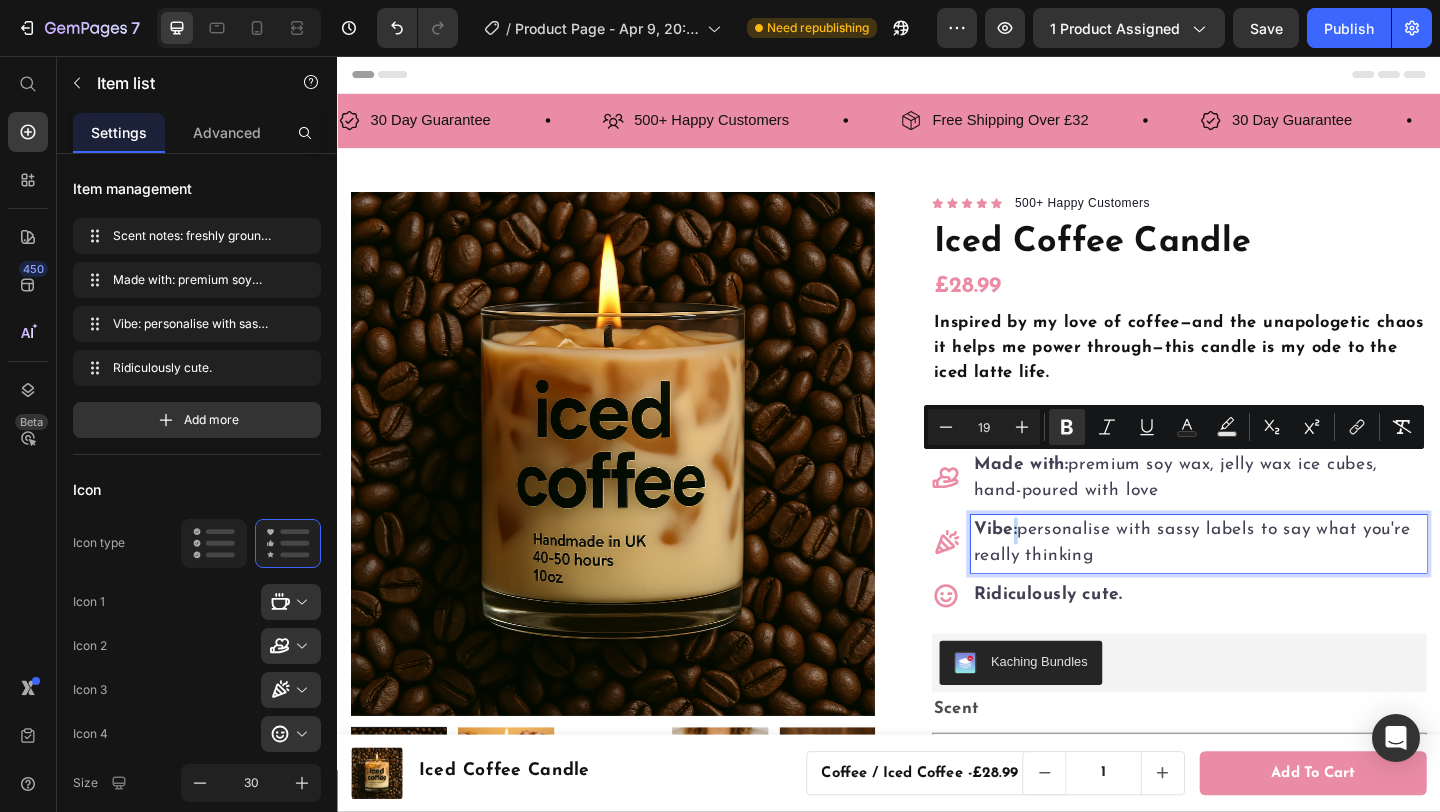click on "Vibe:" at bounding box center [1053, 571] 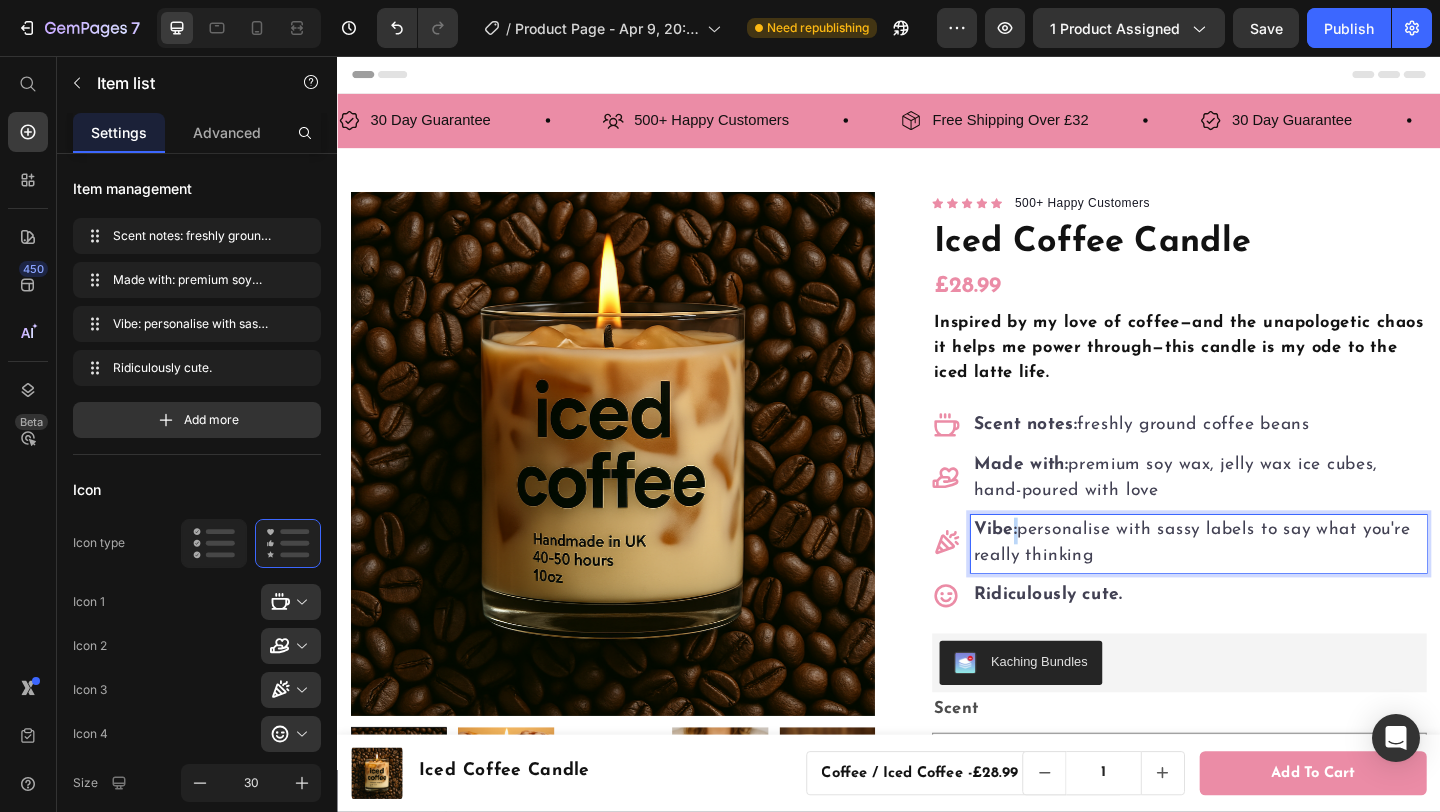 click on "Vibe:" at bounding box center [1053, 571] 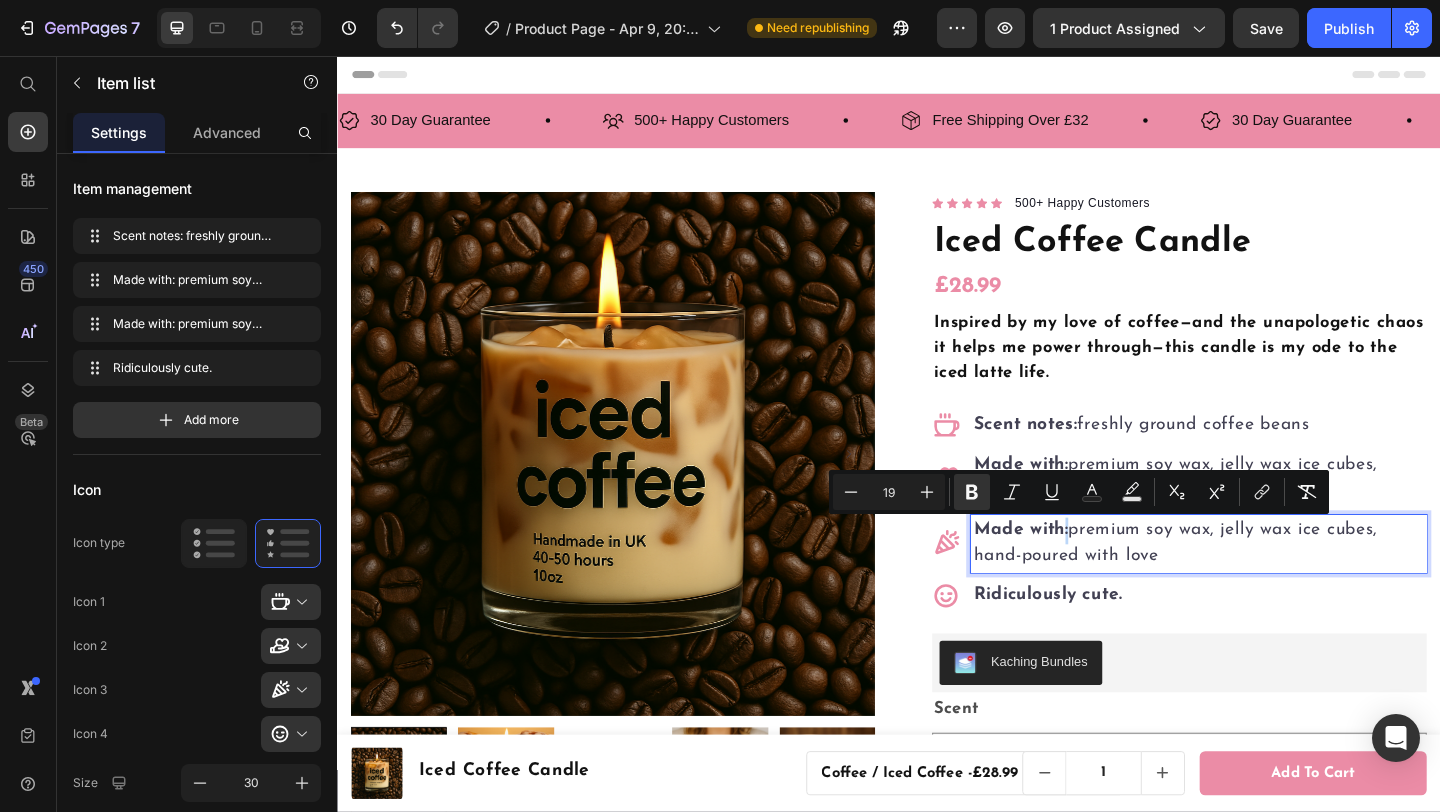drag, startPoint x: 1117, startPoint y: 576, endPoint x: 1065, endPoint y: 577, distance: 52.009613 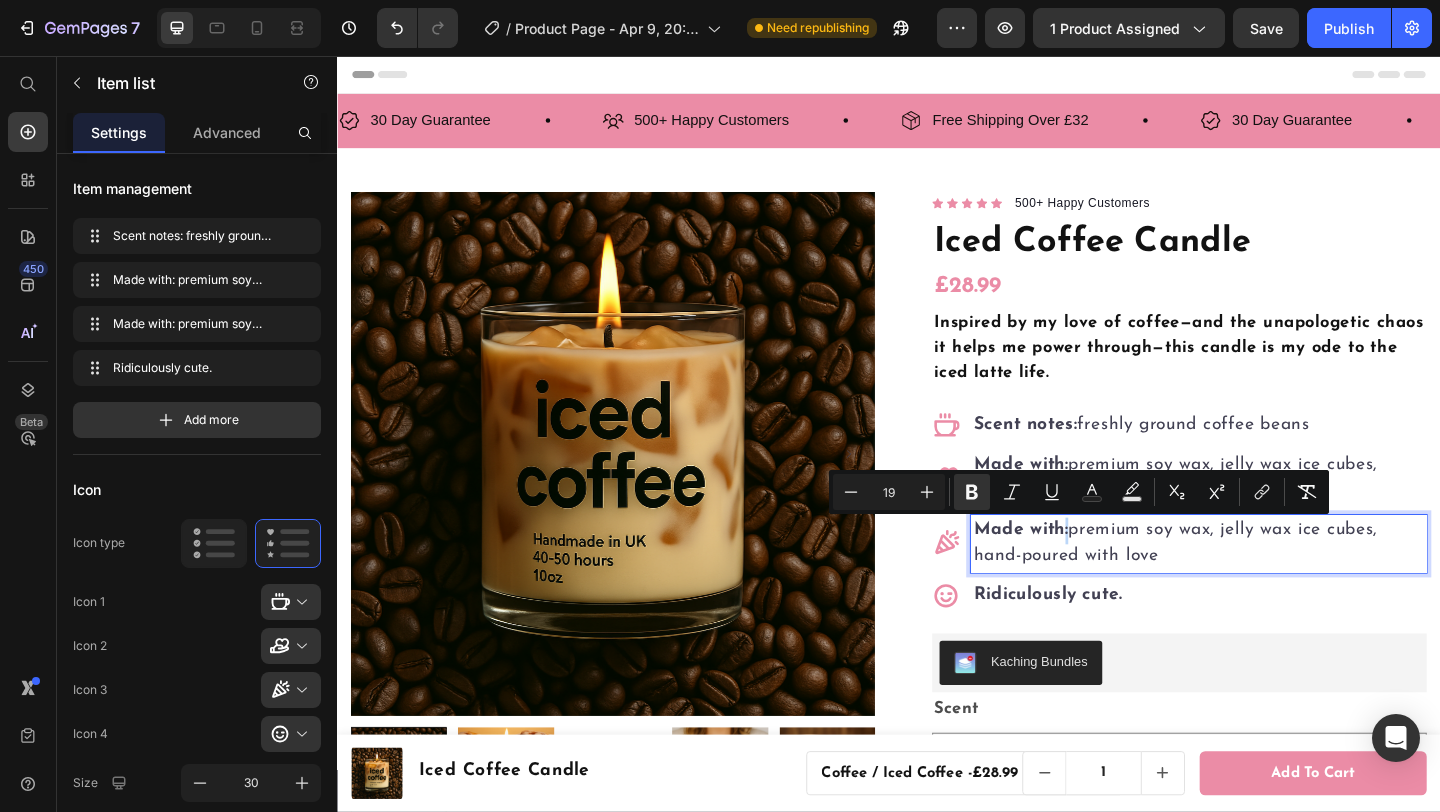 click on "Made with:" at bounding box center (1080, 571) 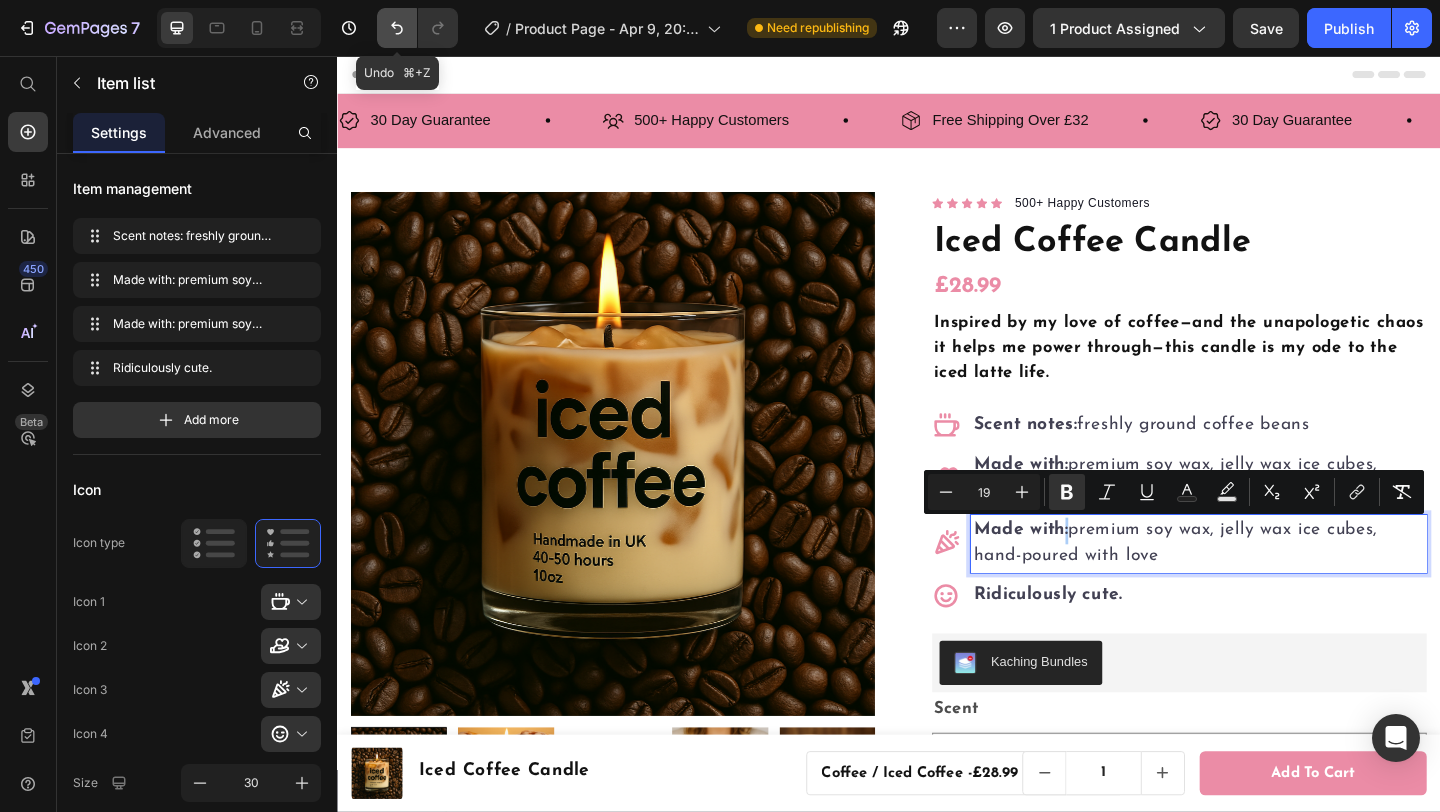 click 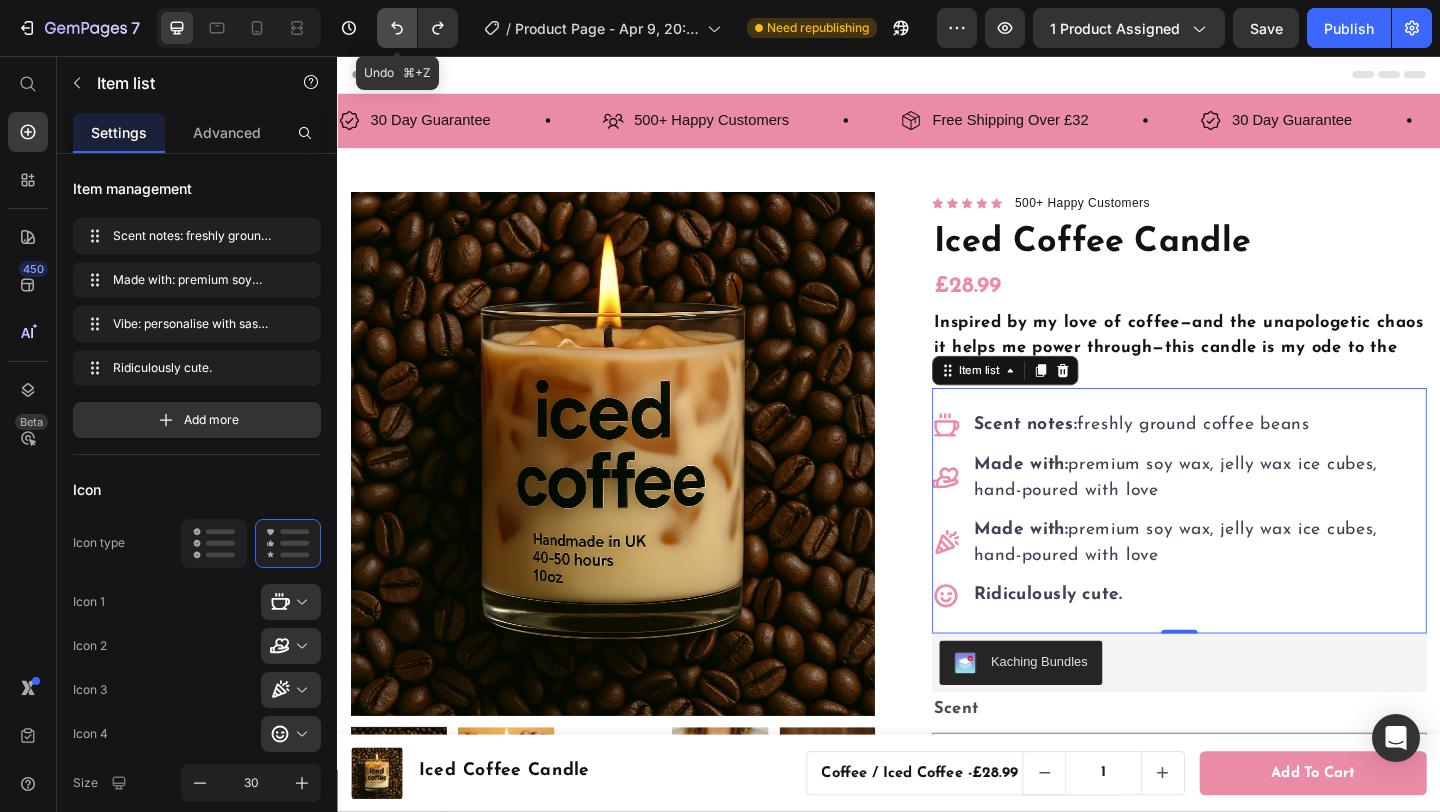 click 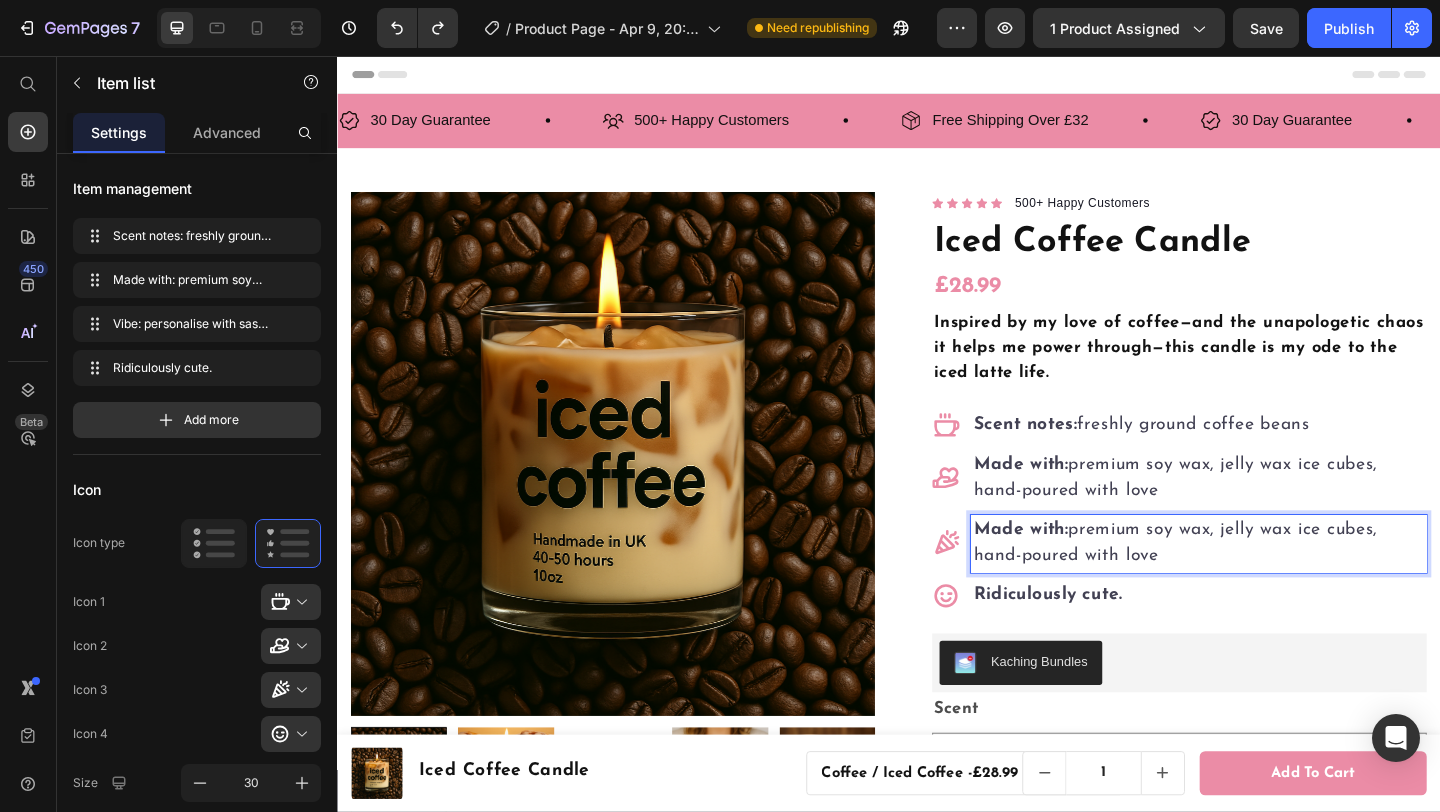 click on "Made with:  premium soy wax, jelly wax ice cubes, hand-poured with love" at bounding box center (1274, 586) 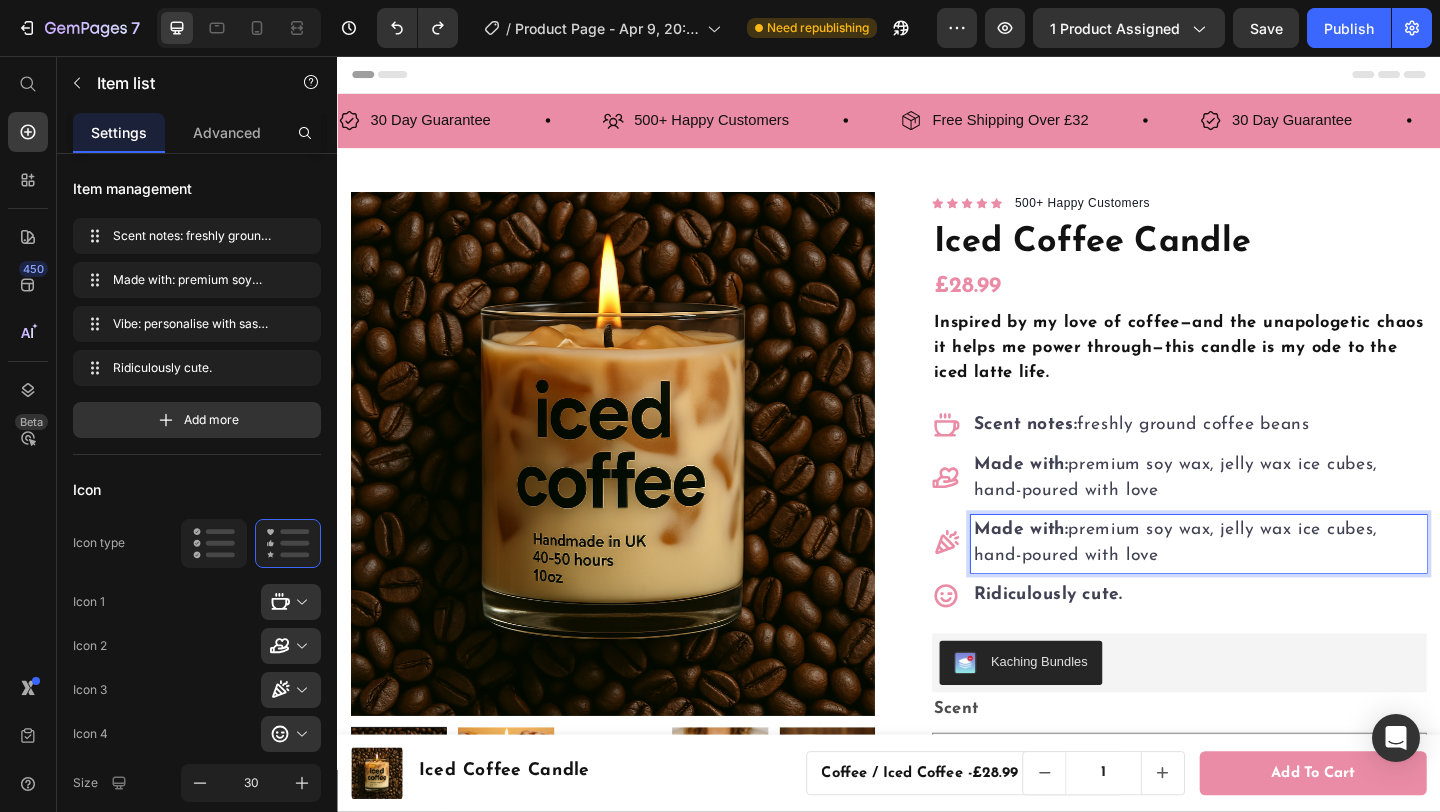 click on "Made with:  premium soy wax, jelly wax ice cubes, hand-poured with love" at bounding box center (1274, 586) 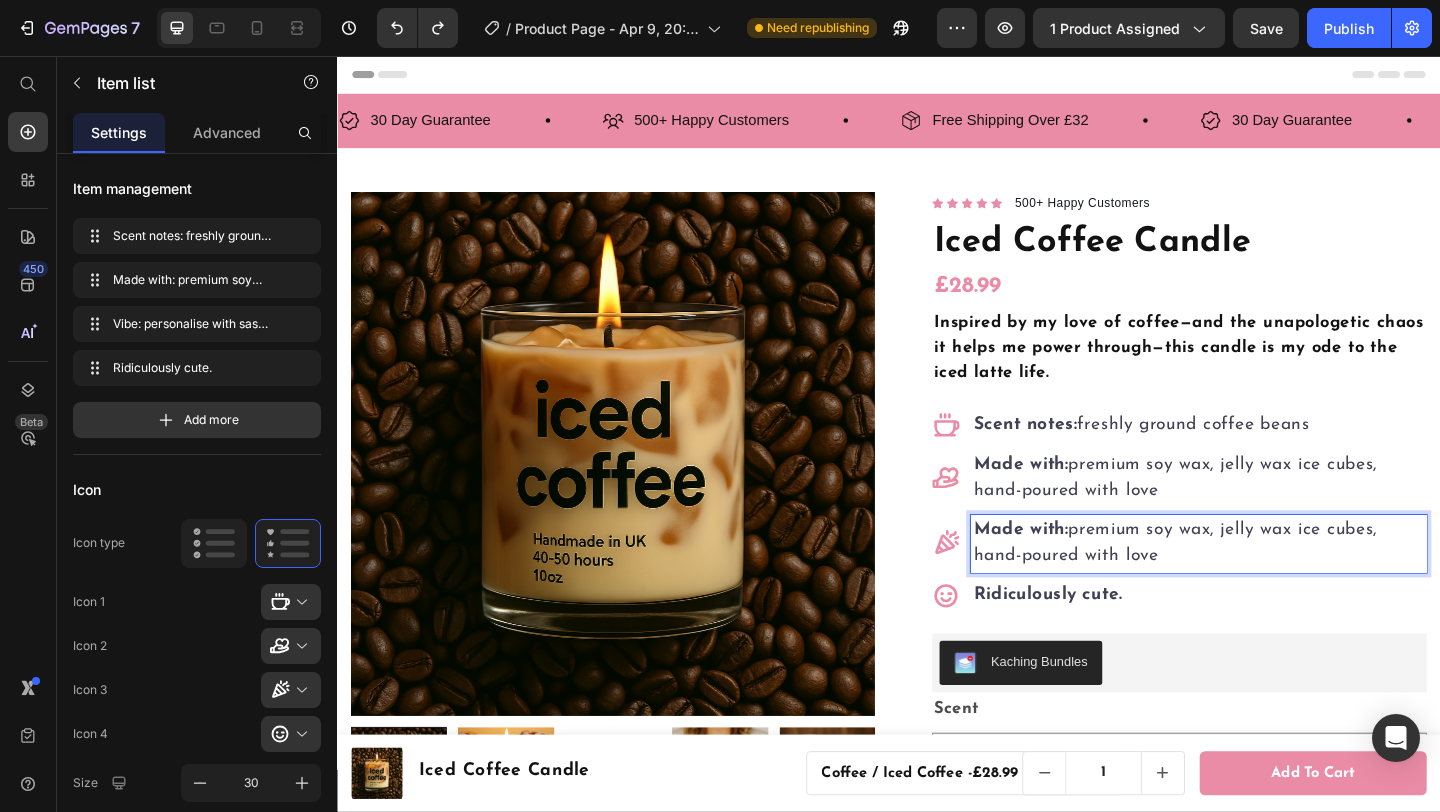 click on "Made with:  premium soy wax, jelly wax ice cubes, hand-poured with love" at bounding box center [1274, 586] 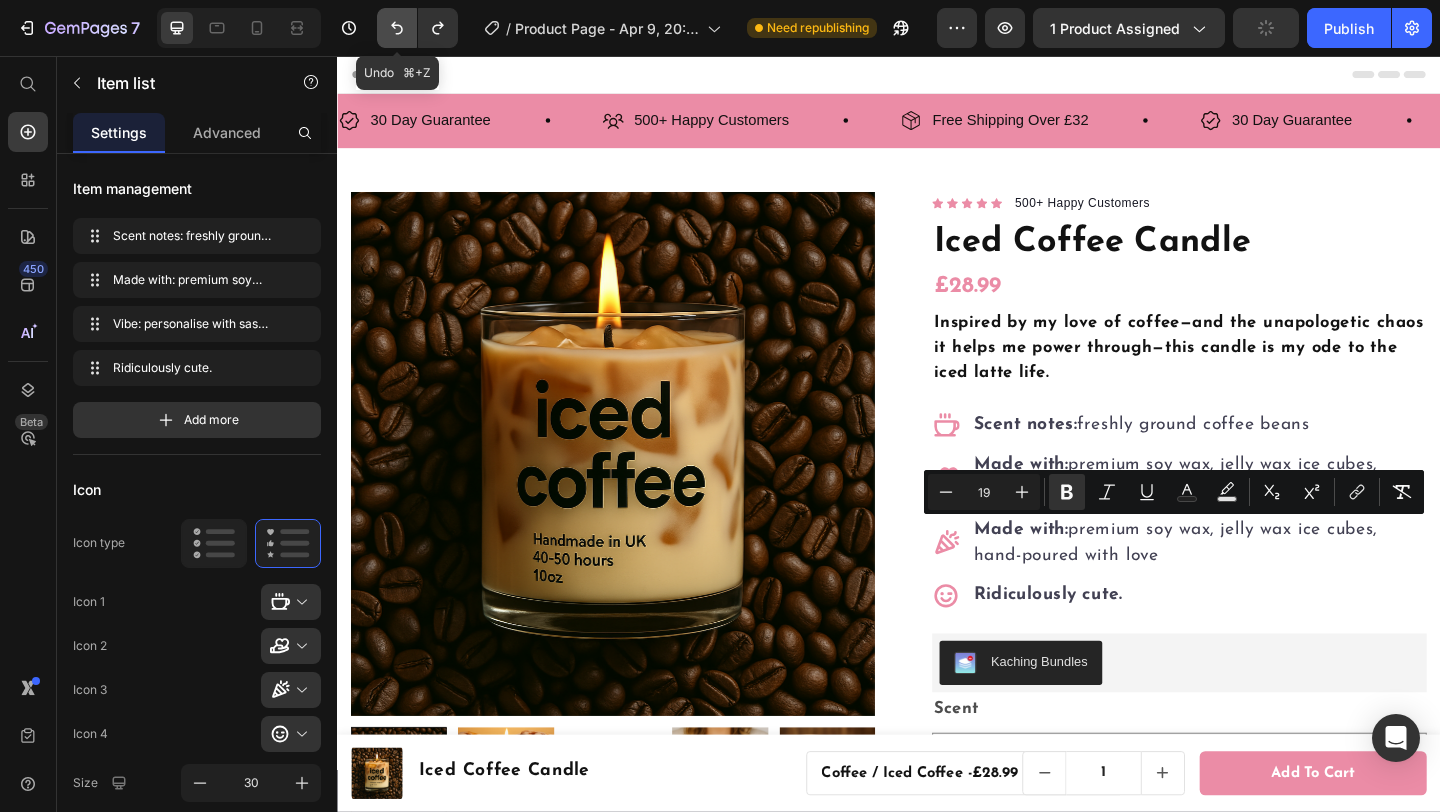 click 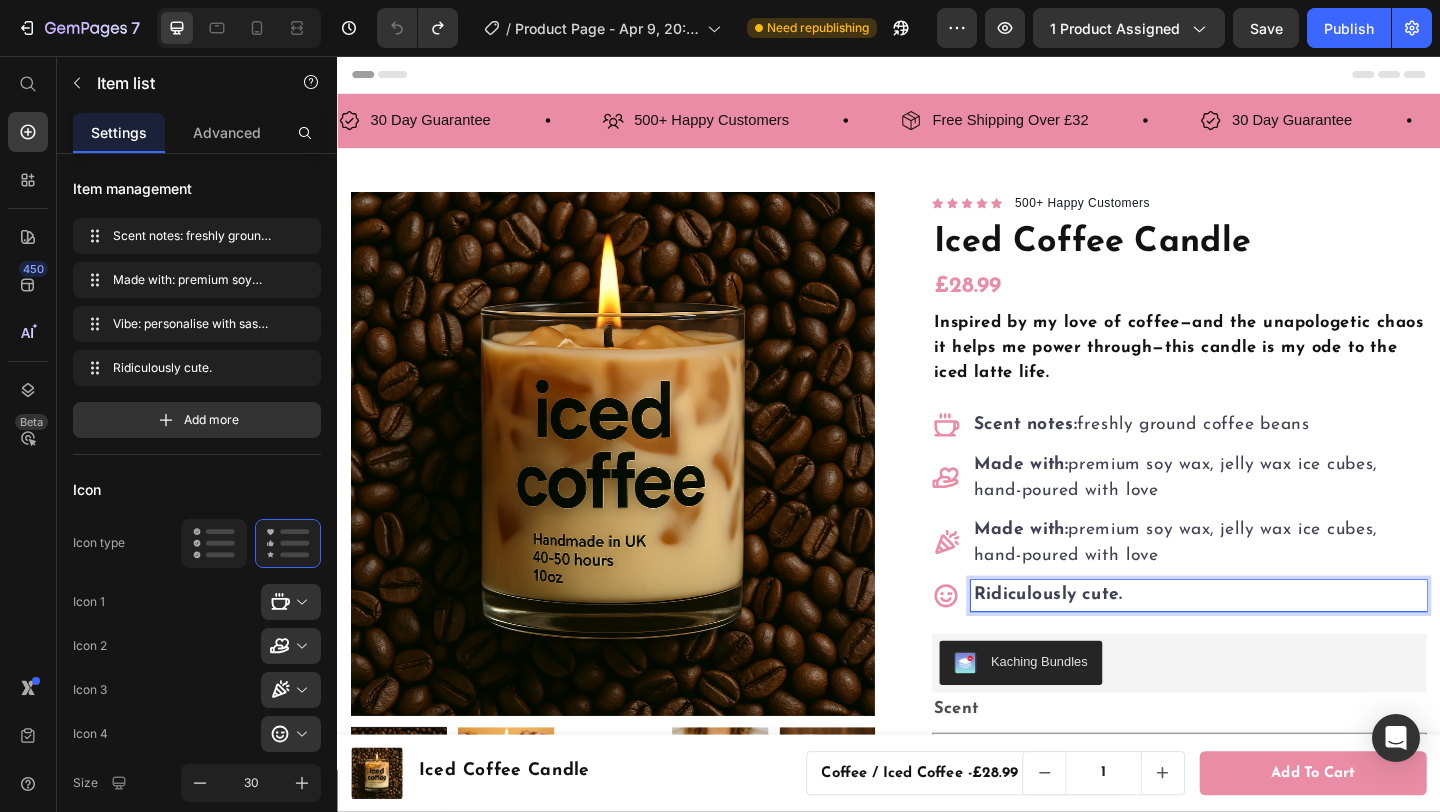 click on "Ridiculously cute." at bounding box center [1110, 642] 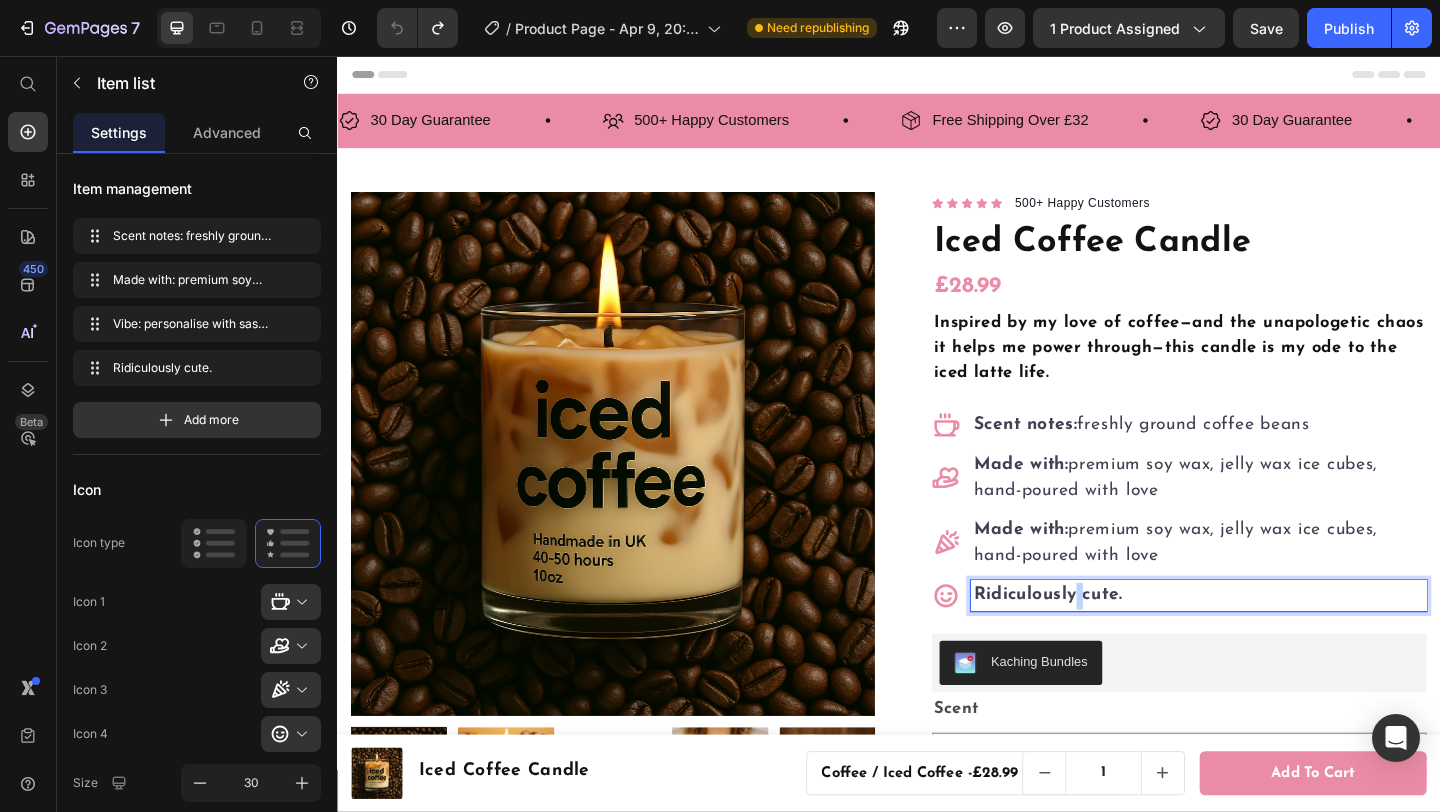 click on "Ridiculously cute." at bounding box center (1110, 642) 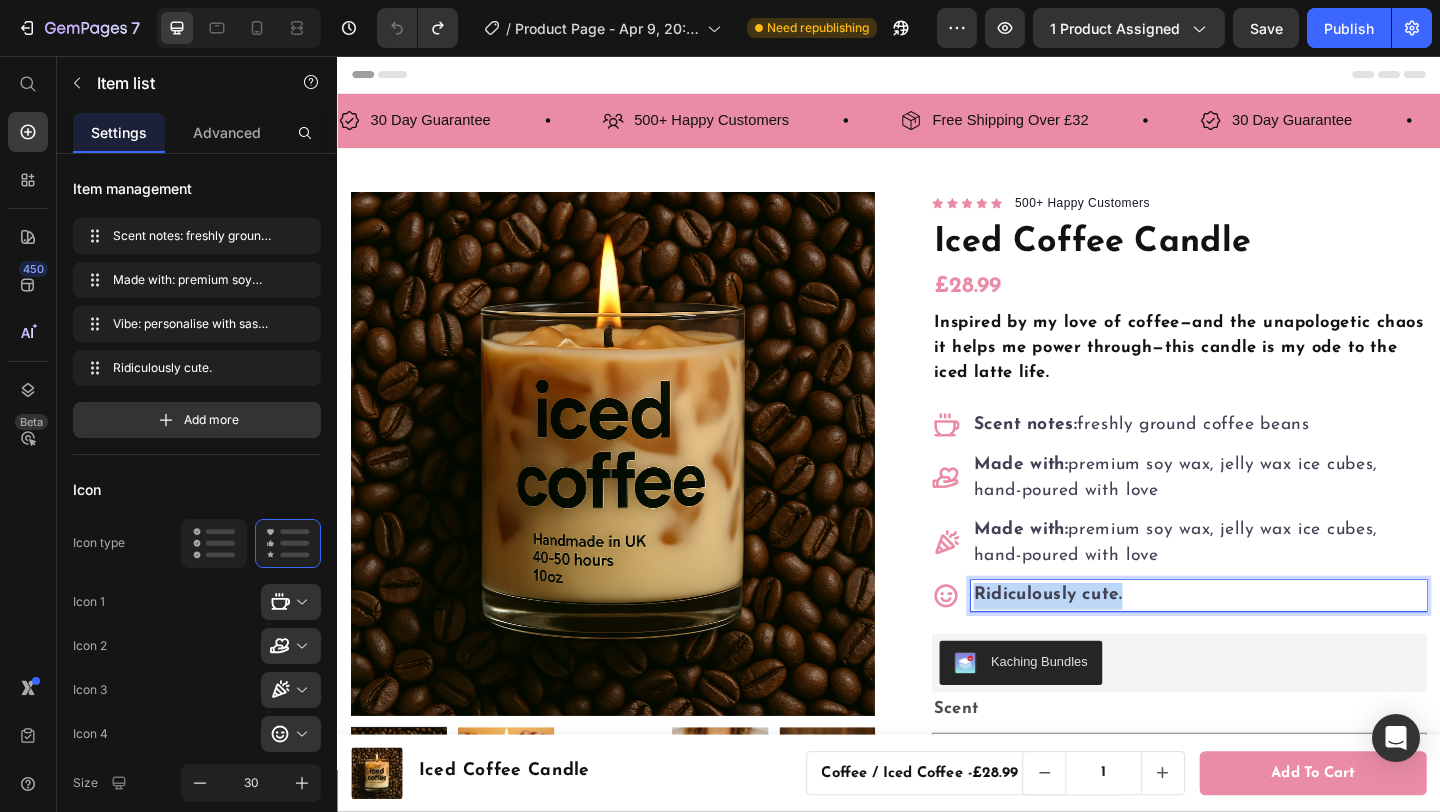 click on "Ridiculously cute." at bounding box center [1110, 642] 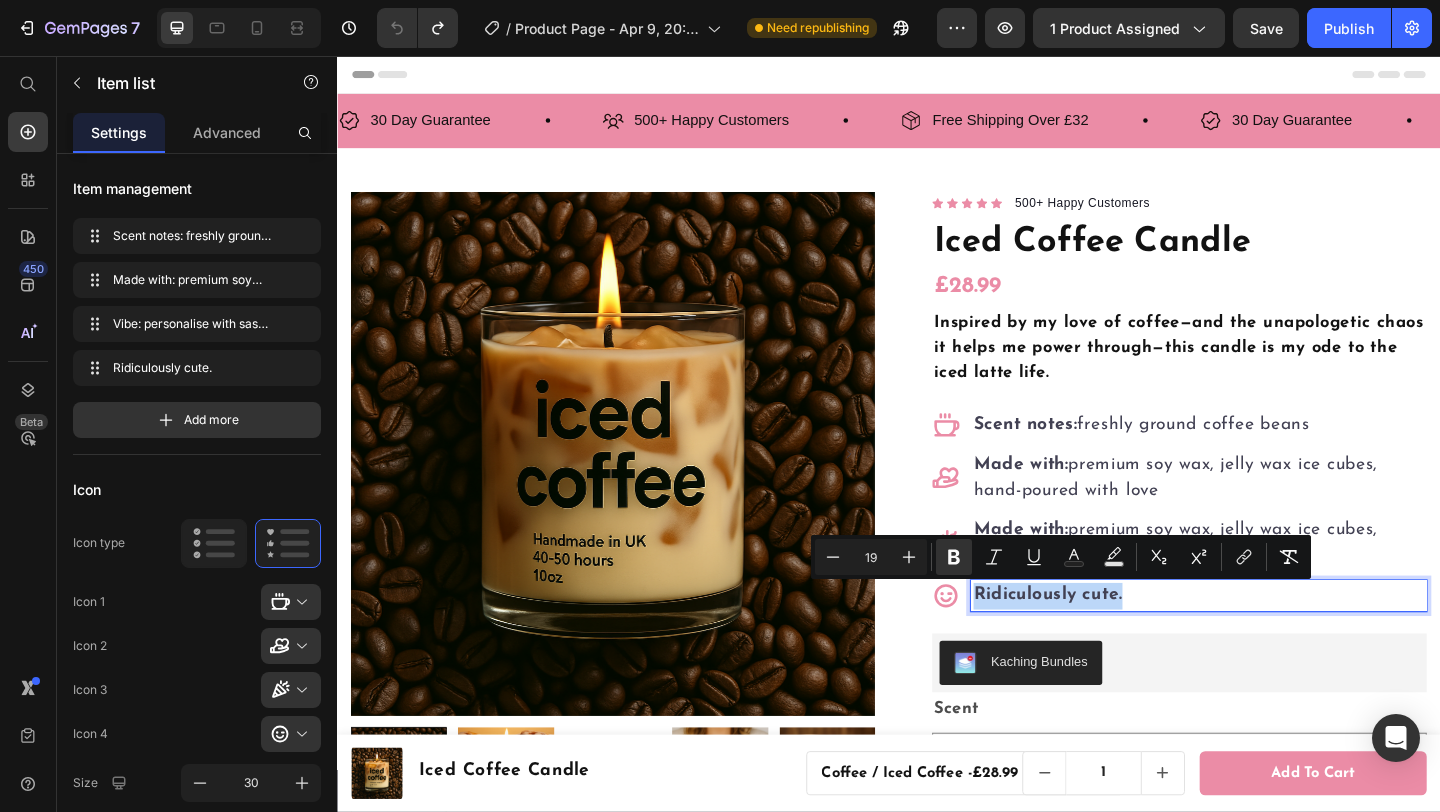 copy on "Ridiculously cute." 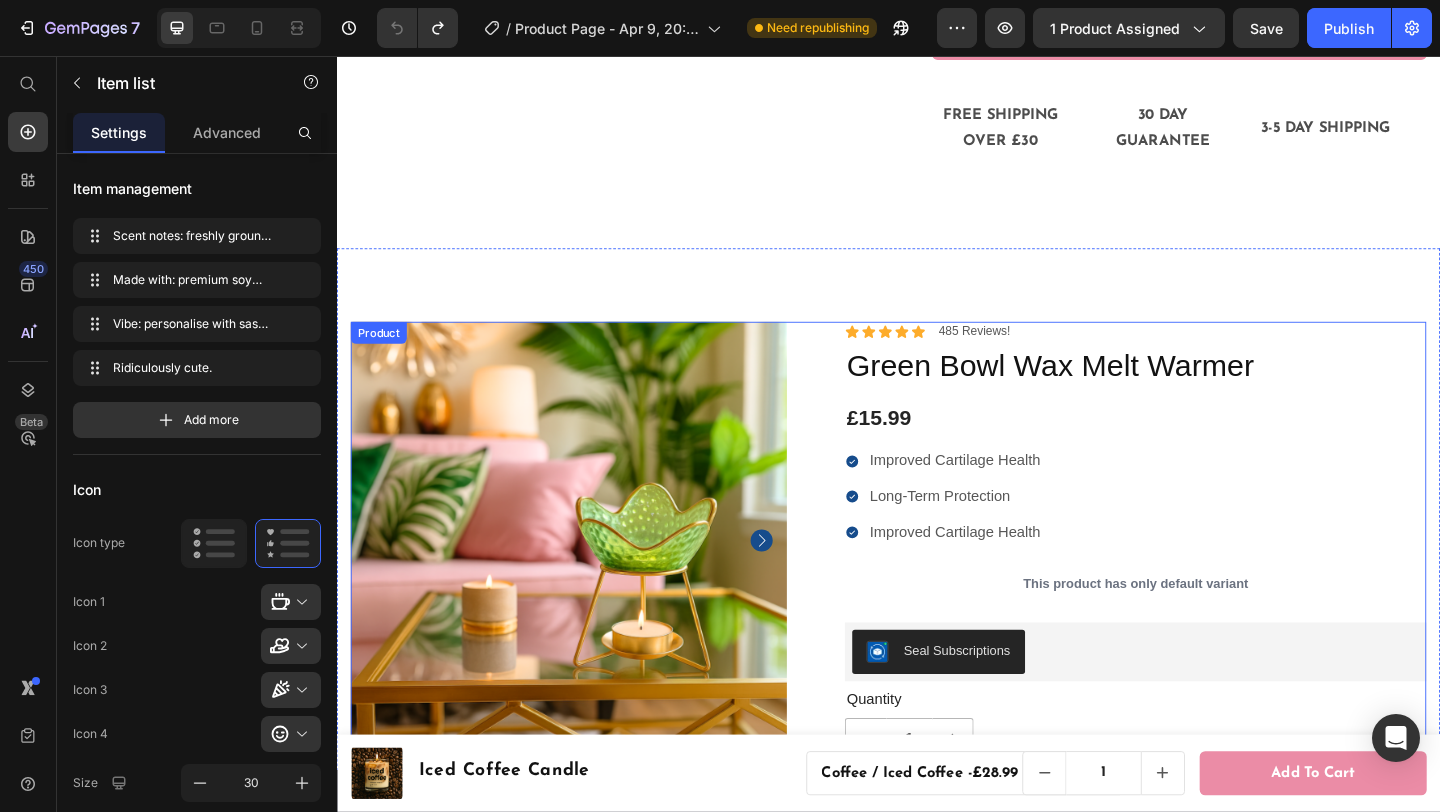 scroll, scrollTop: 827, scrollLeft: 0, axis: vertical 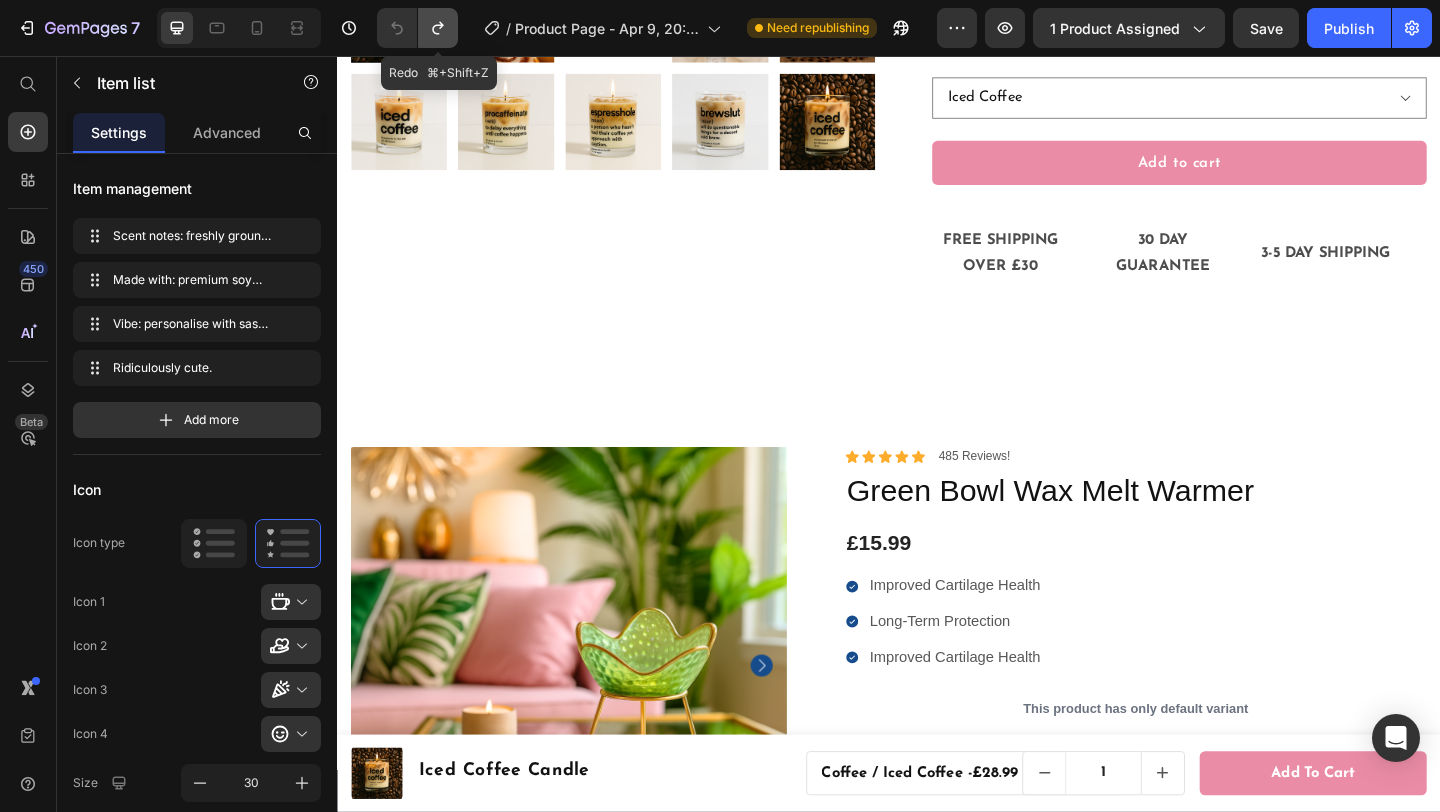click 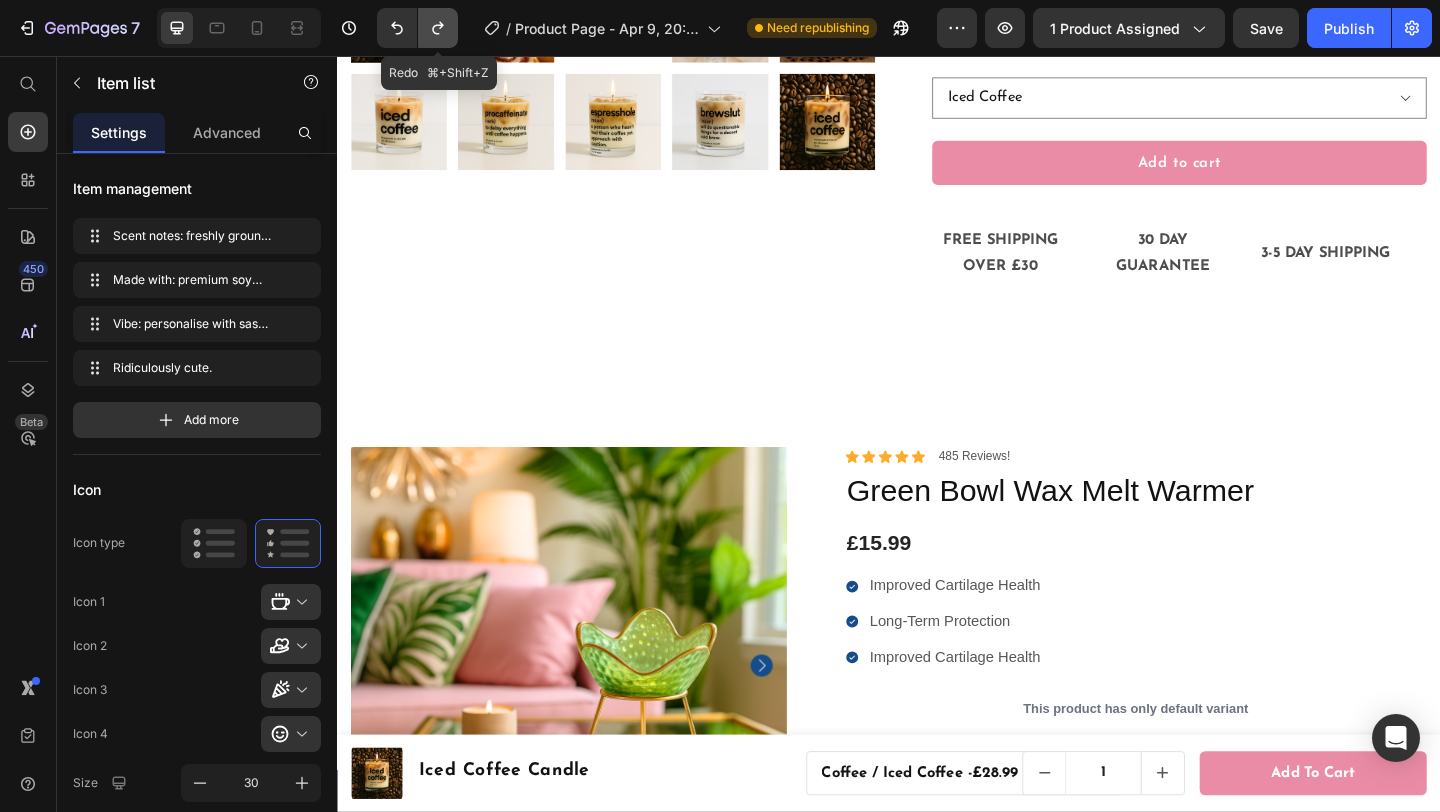 click 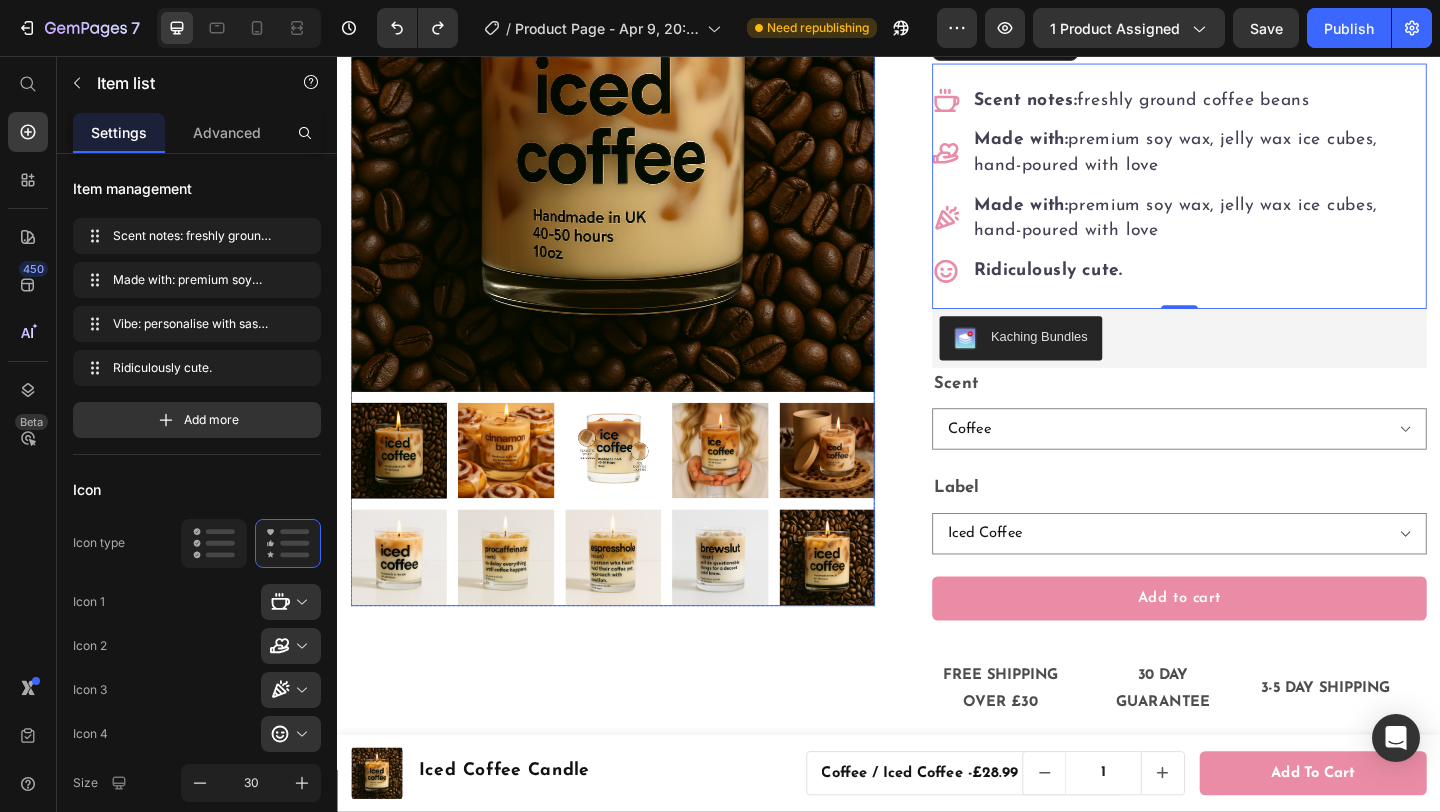 scroll, scrollTop: 243, scrollLeft: 0, axis: vertical 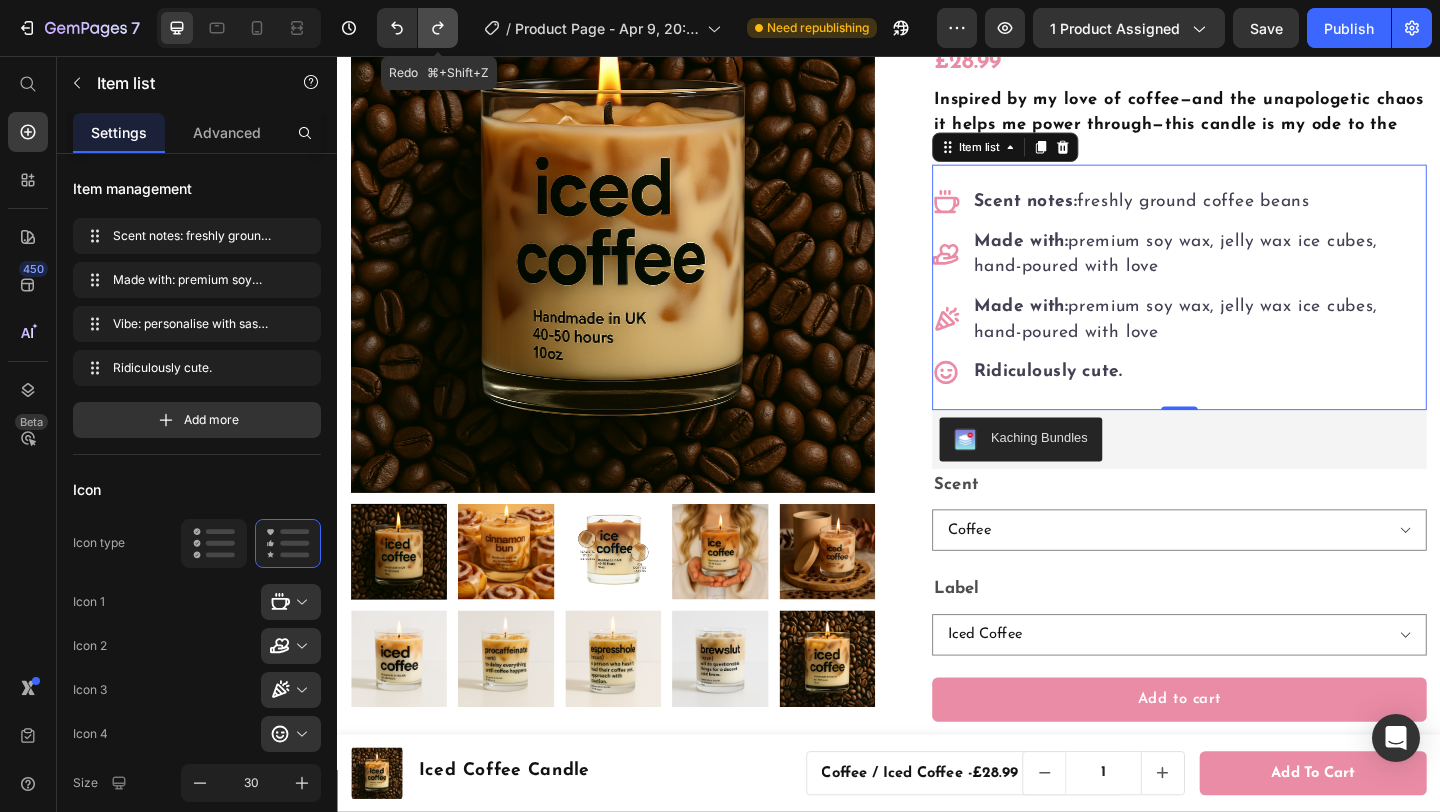 click 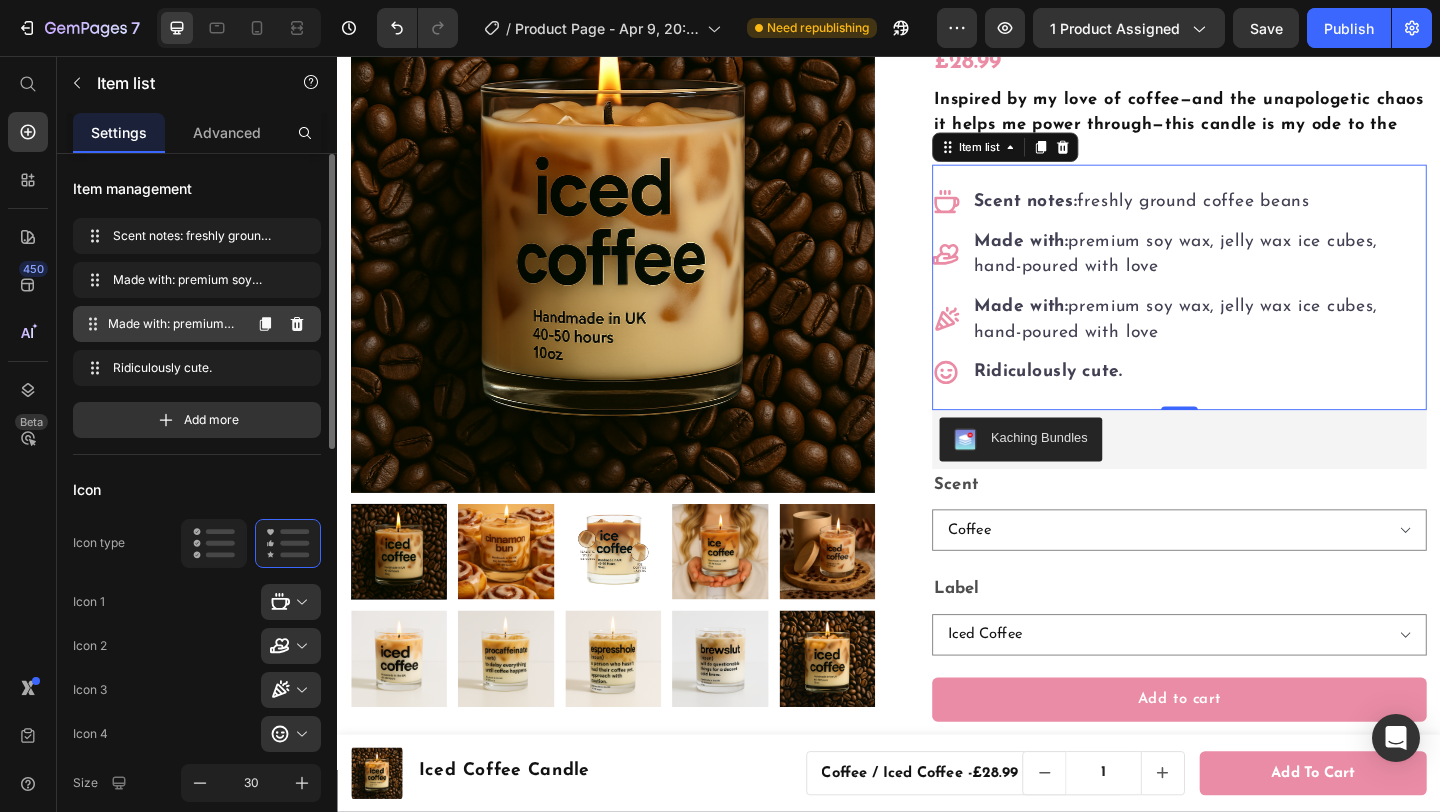 click on "Made with: premium soy wax, jelly wax ice cubes, hand-poured with love" at bounding box center [174, 324] 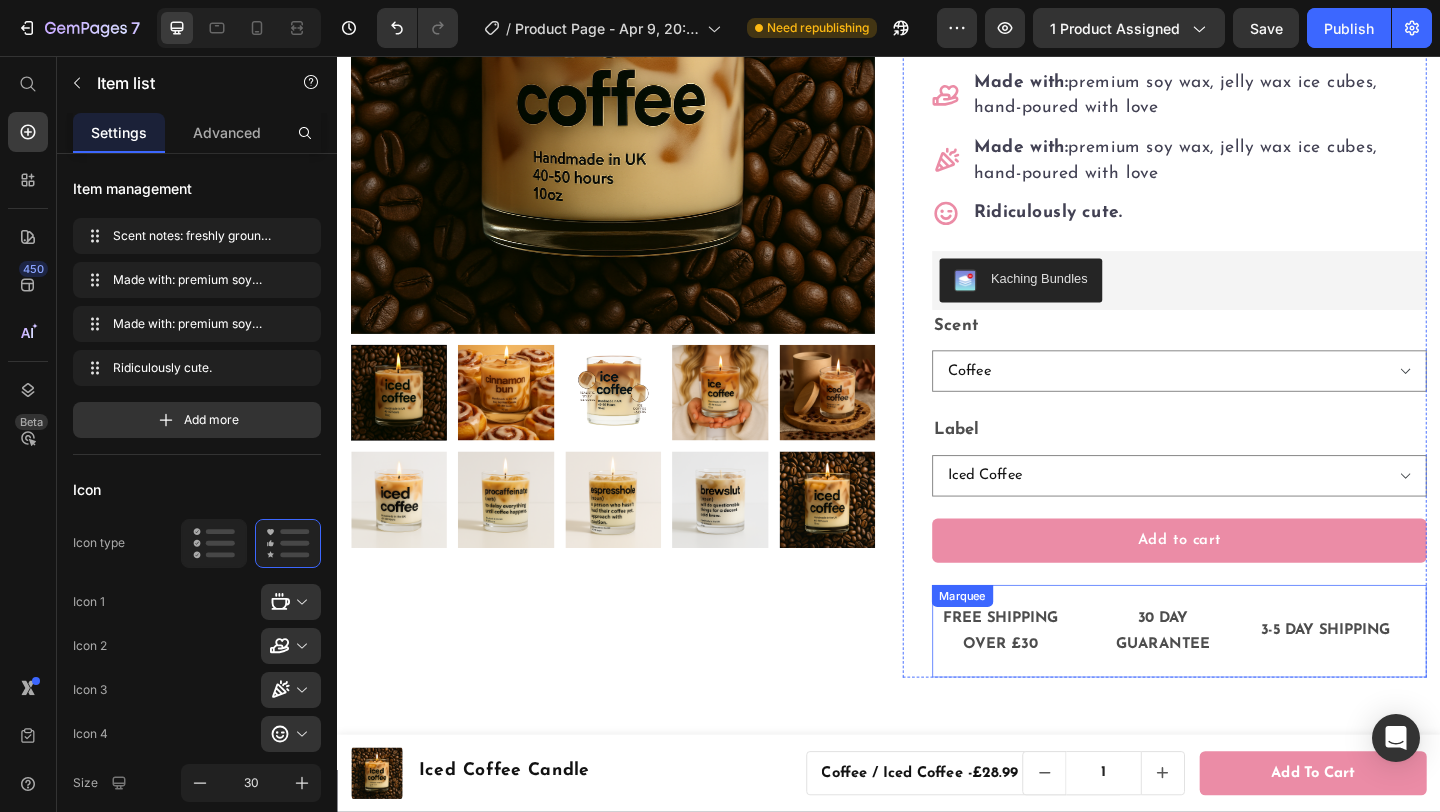 scroll, scrollTop: 561, scrollLeft: 0, axis: vertical 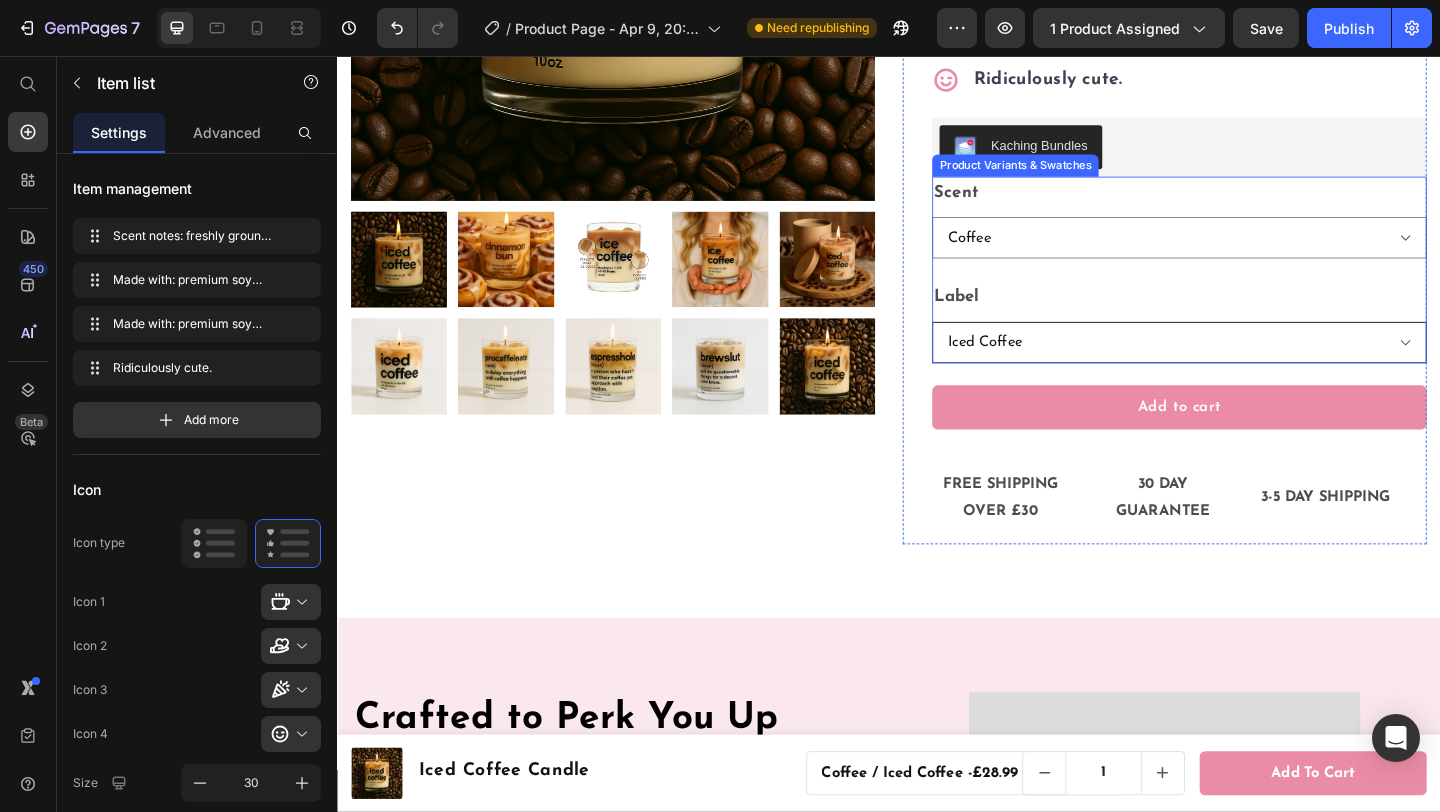 click on "Iced Coffee Espresshole Brewslut Procaffinate Cinnamon Bun" at bounding box center [1253, 367] 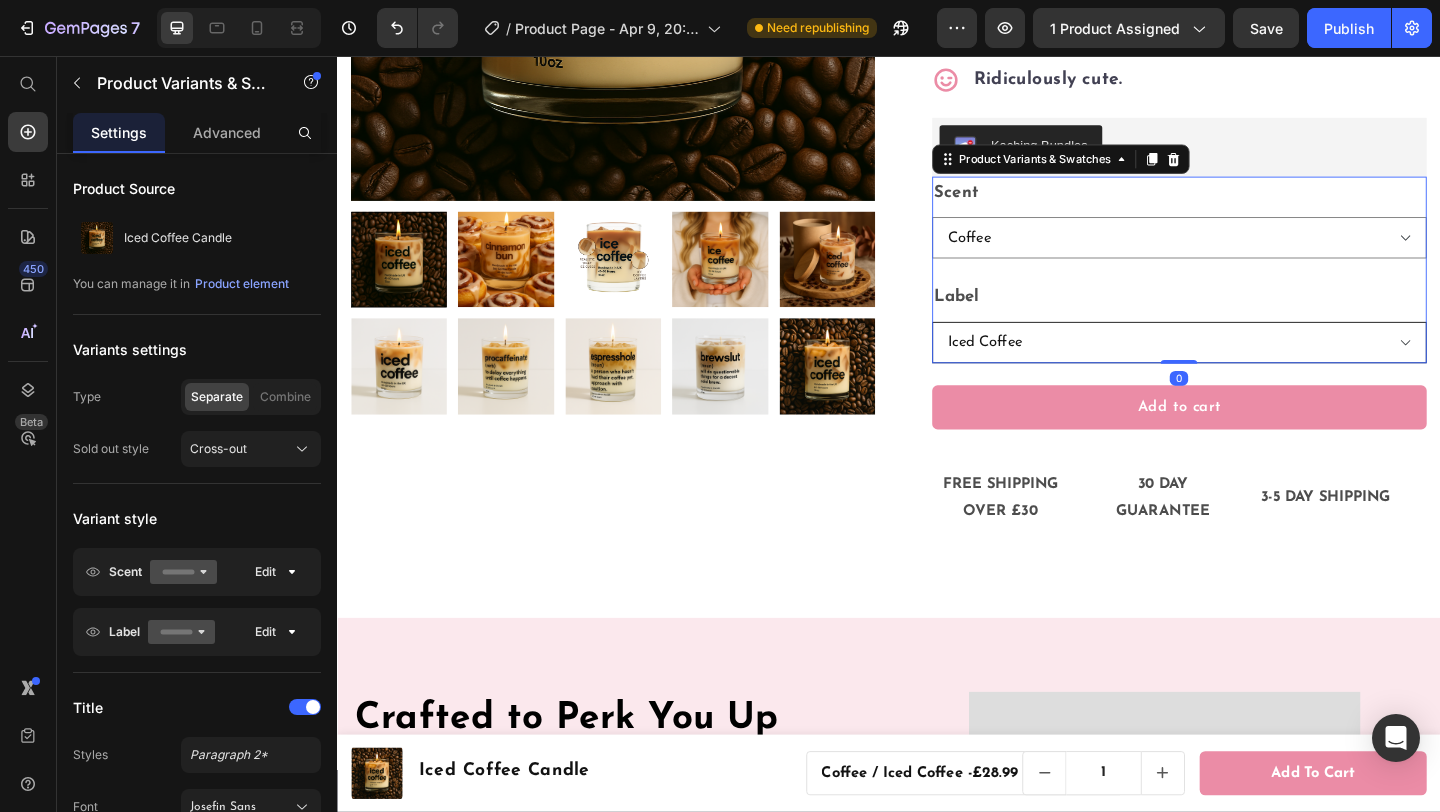 click on "Iced Coffee Espresshole Brewslut Procaffinate Cinnamon Bun" at bounding box center [1253, 367] 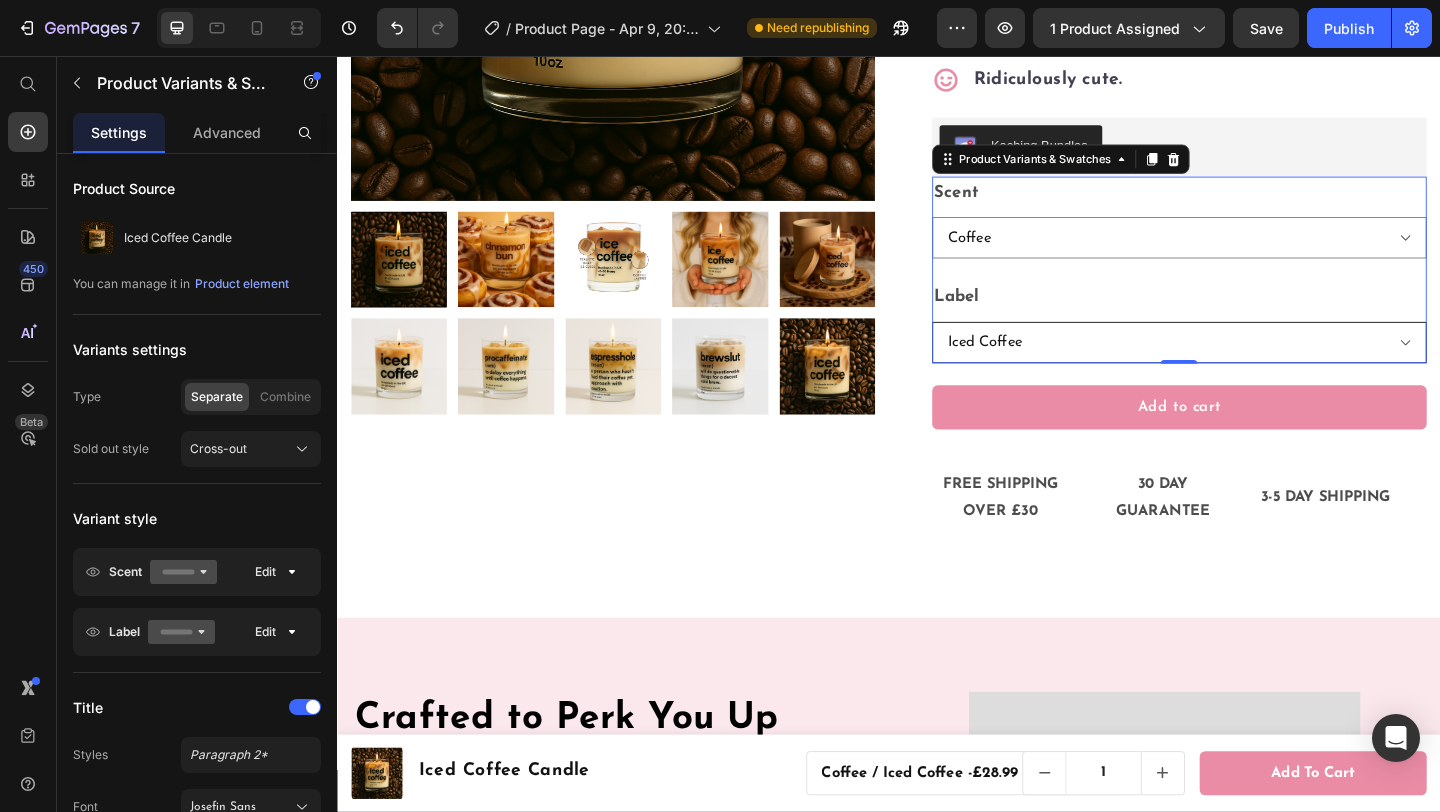 click on "Iced Coffee Espresshole Brewslut Procaffinate Cinnamon Bun" at bounding box center [1253, 367] 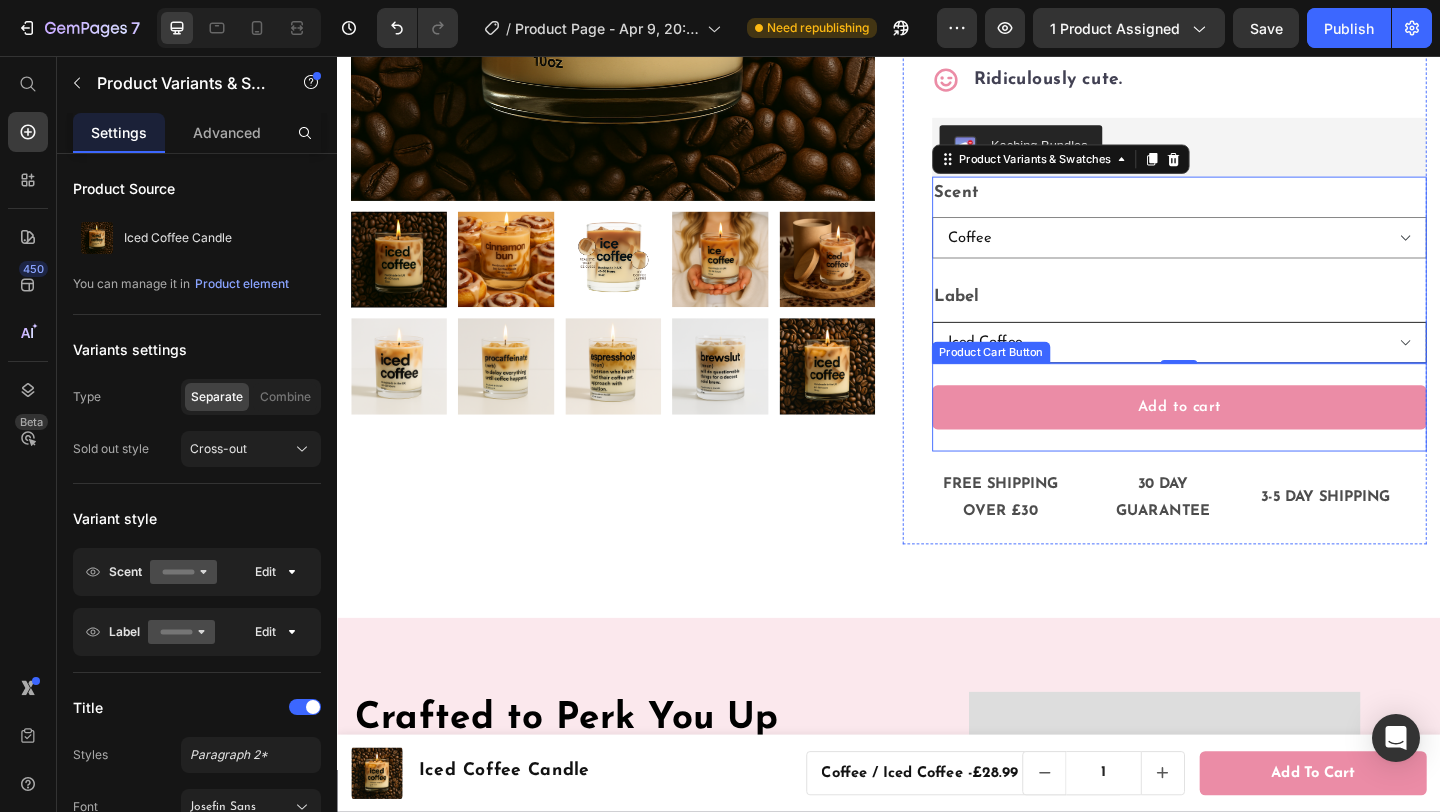 click on "Iced Coffee Espresshole Brewslut Procaffinate Cinnamon Bun" at bounding box center [1253, 367] 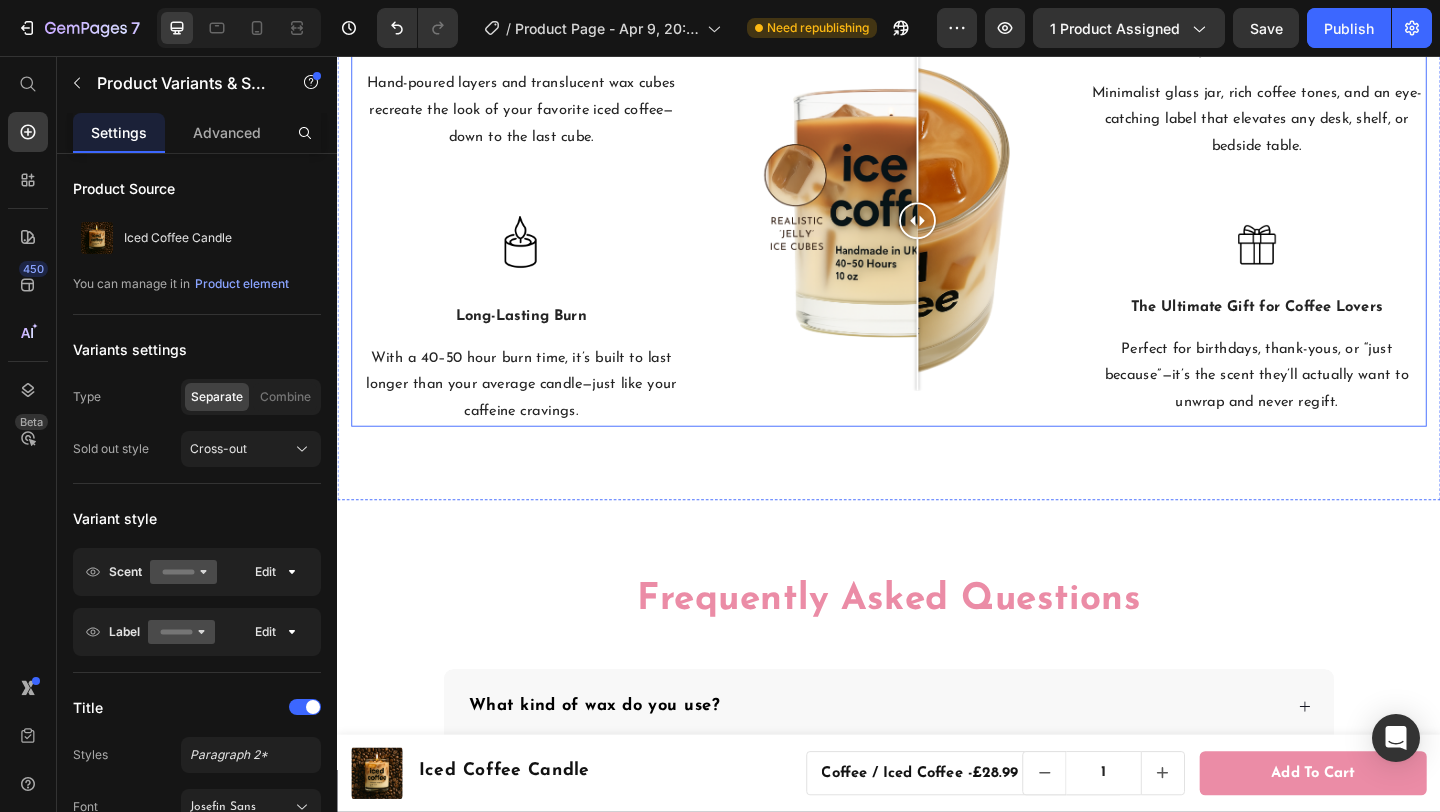 scroll, scrollTop: 2186, scrollLeft: 0, axis: vertical 